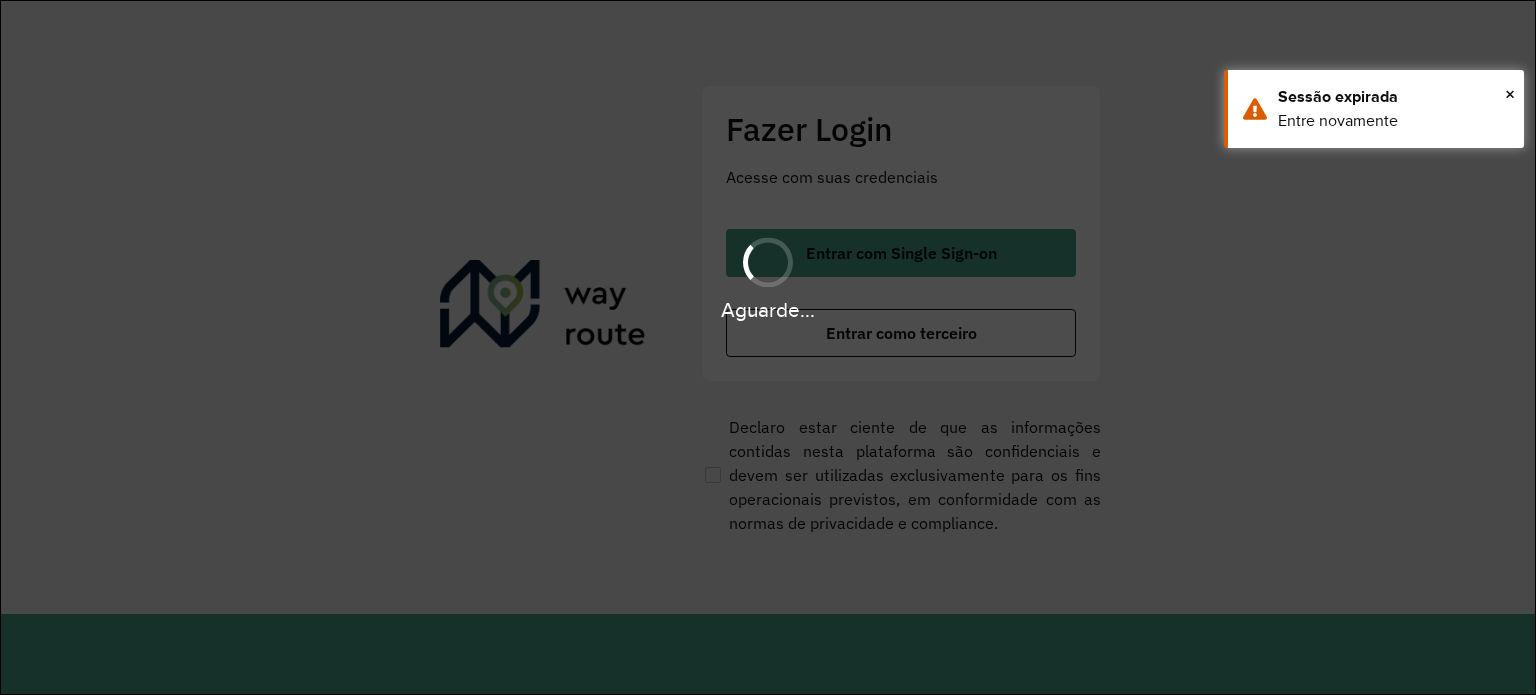 scroll, scrollTop: 0, scrollLeft: 0, axis: both 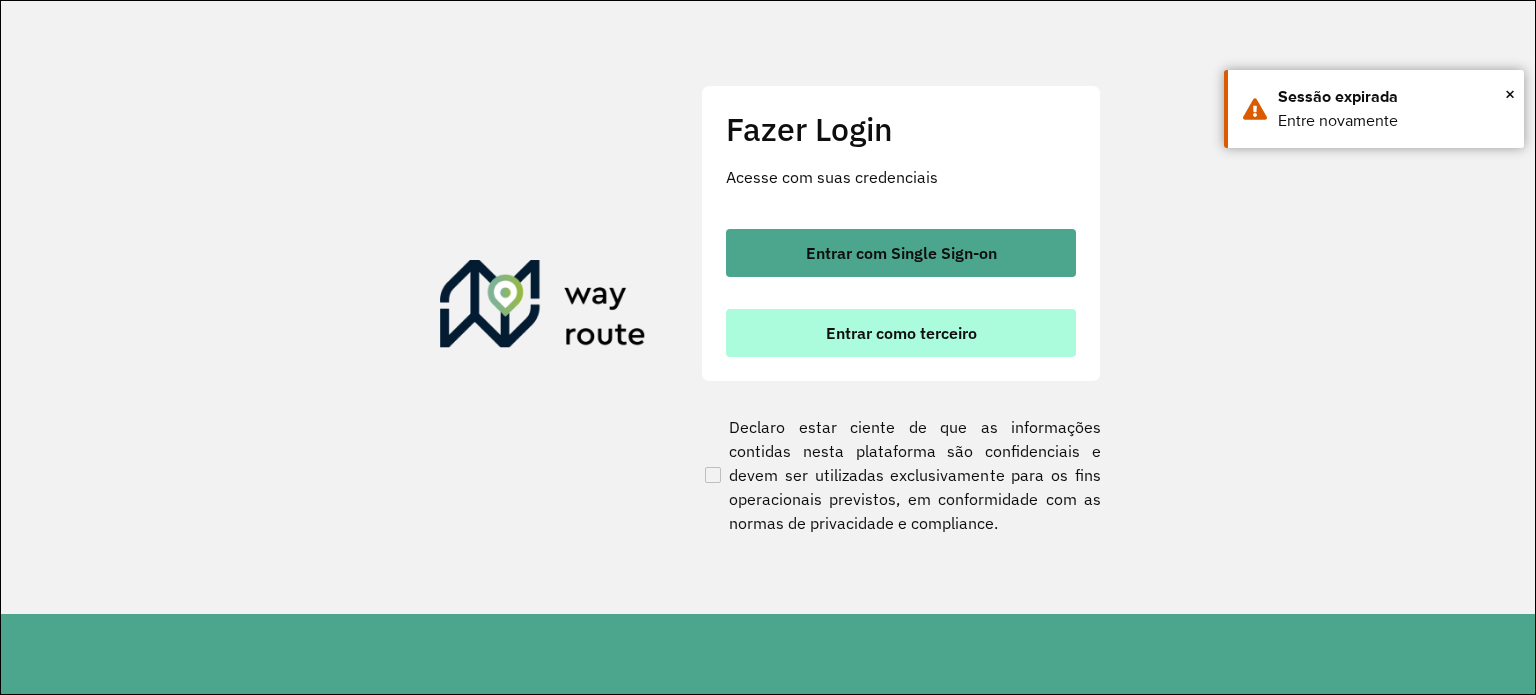 click on "Entrar como terceiro" at bounding box center [901, 333] 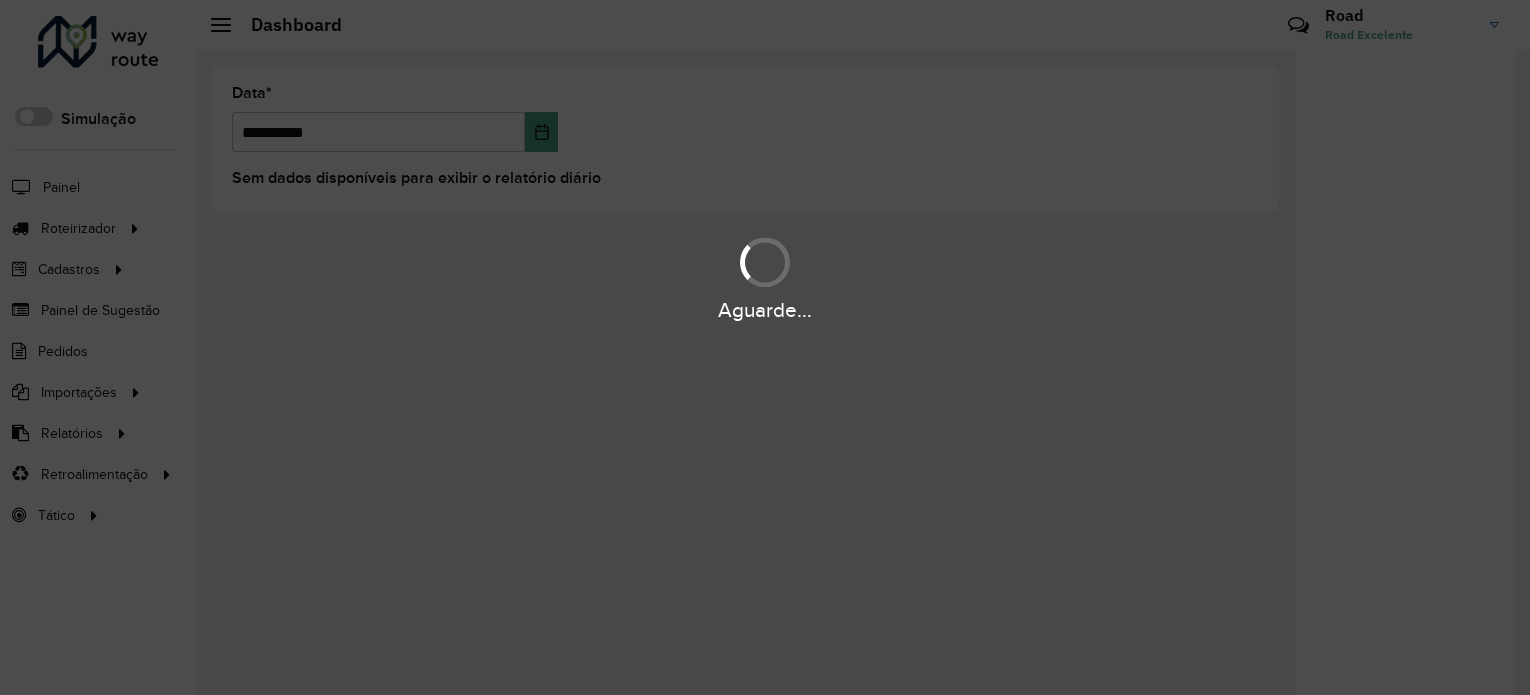 scroll, scrollTop: 0, scrollLeft: 0, axis: both 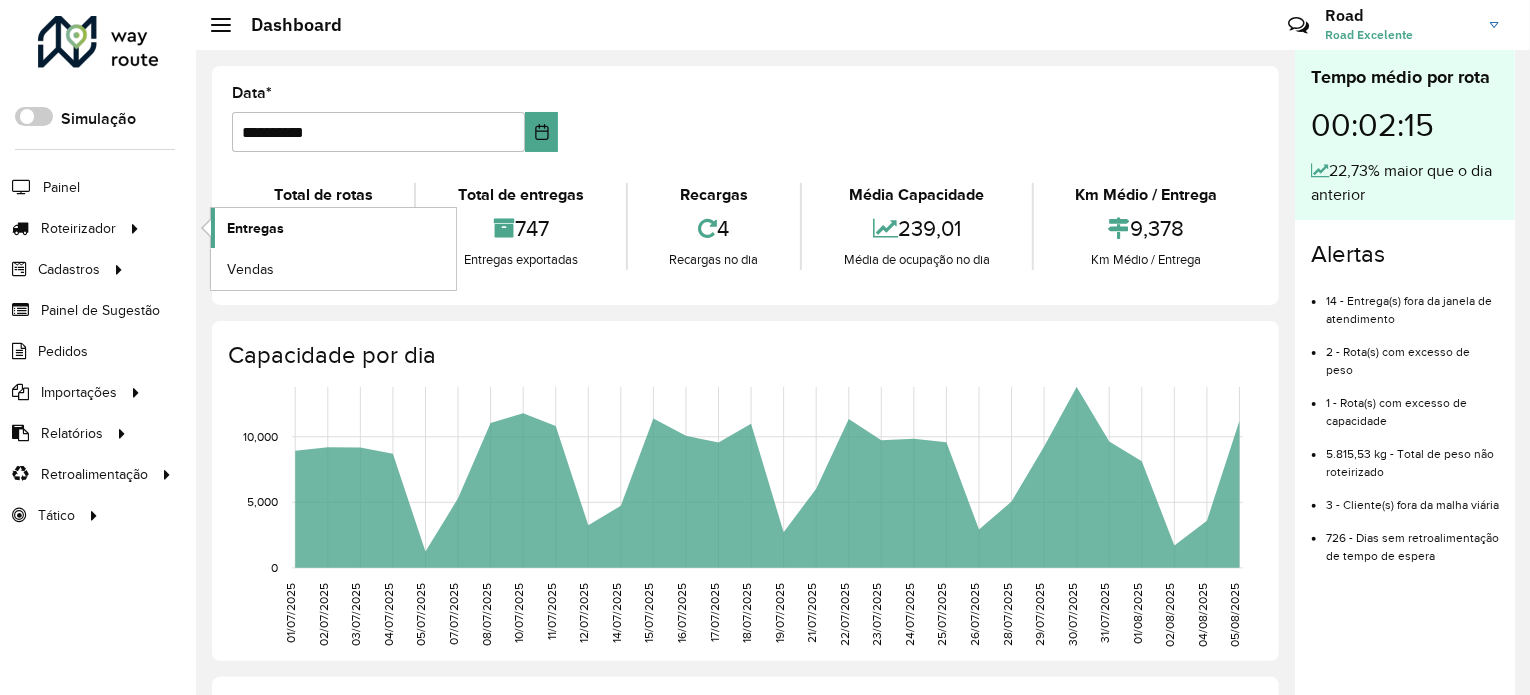 click on "Entregas" 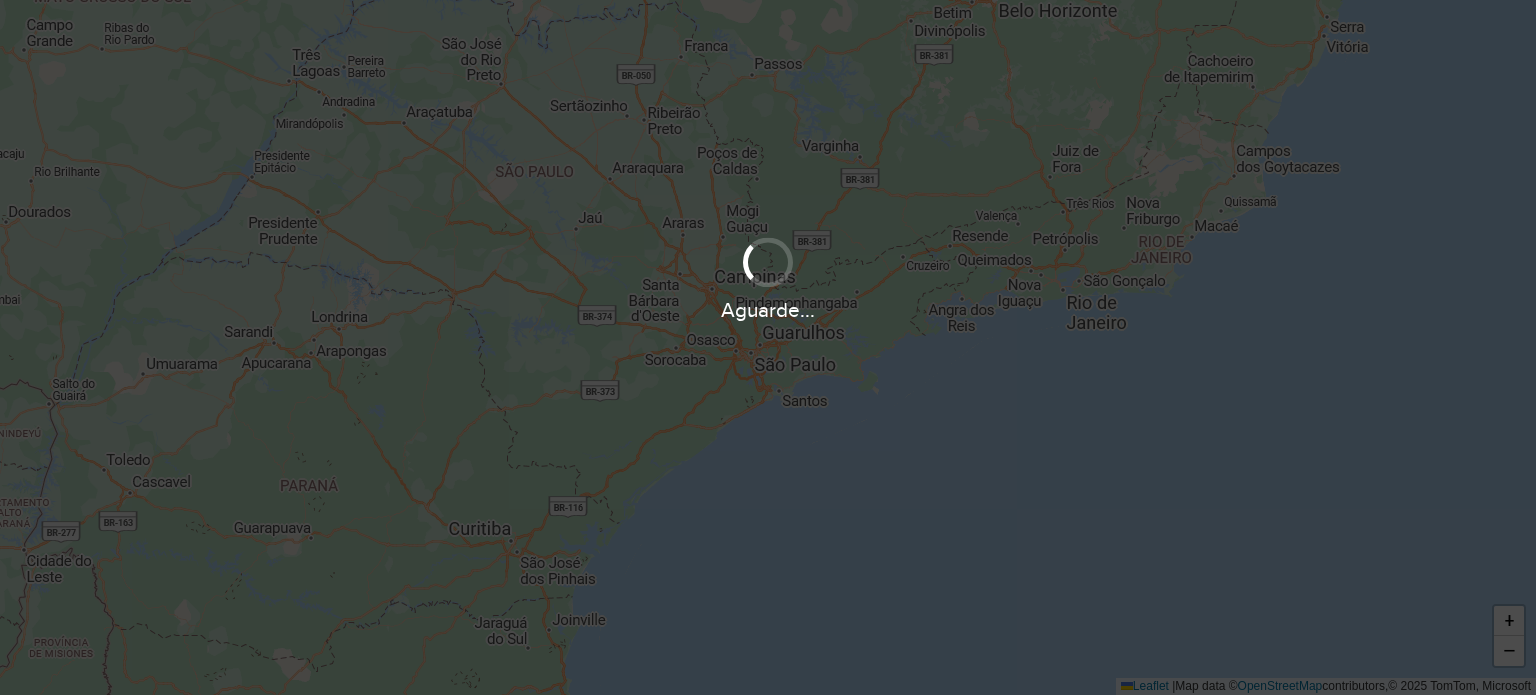 scroll, scrollTop: 0, scrollLeft: 0, axis: both 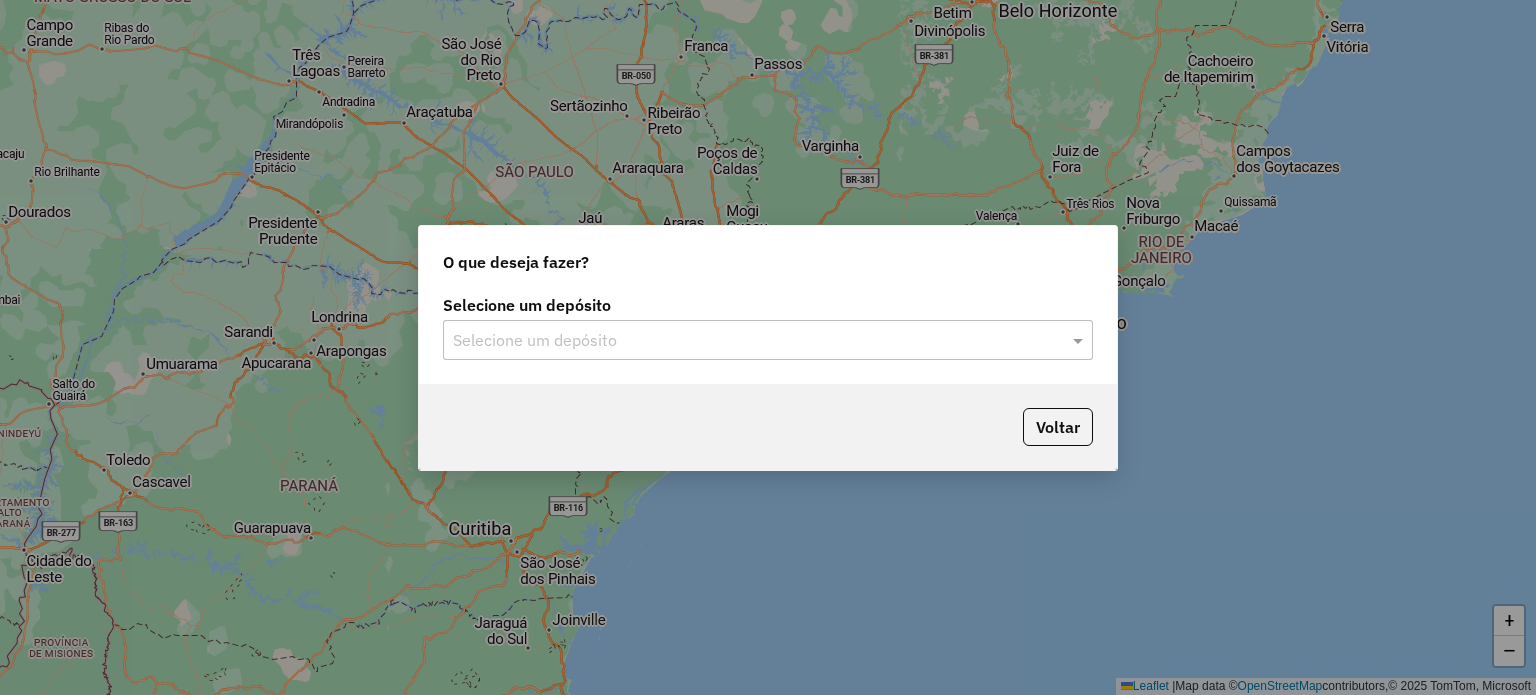 click 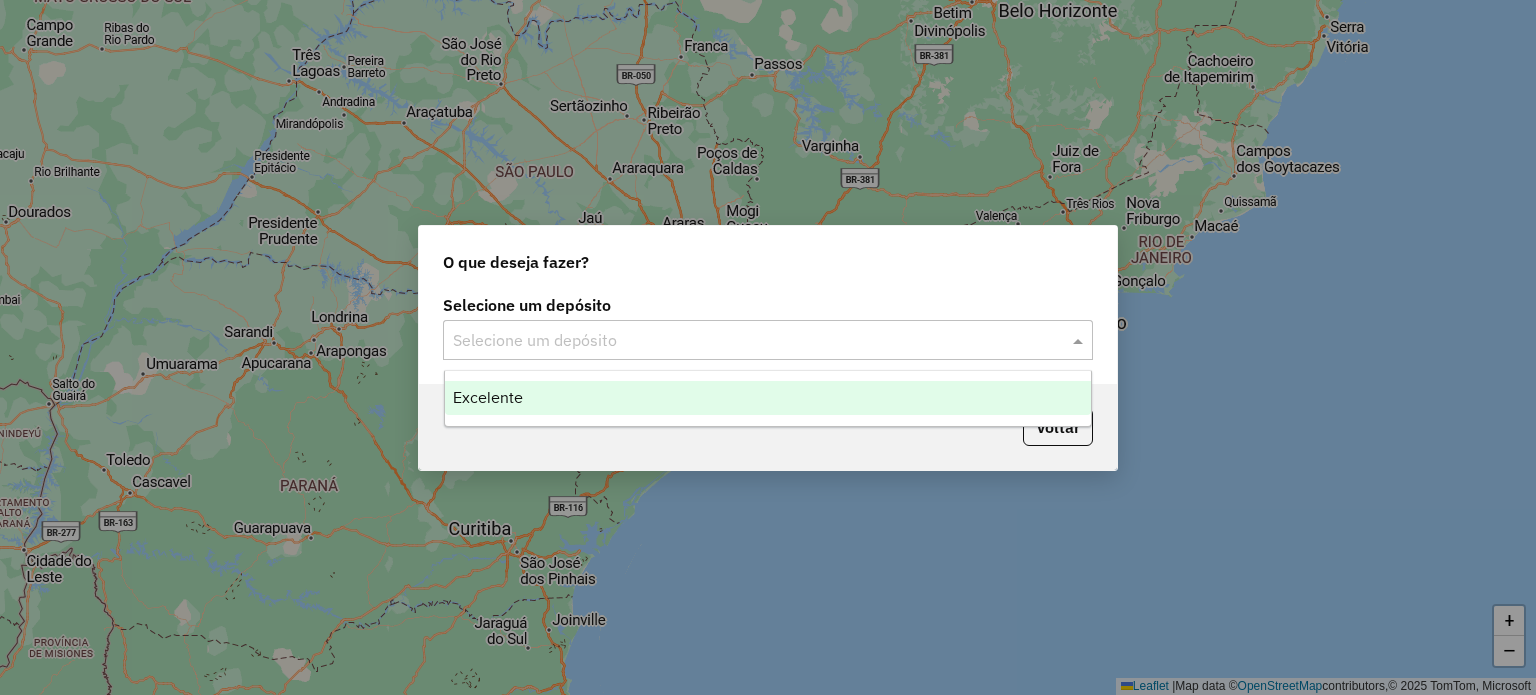 click on "Excelente" at bounding box center (768, 398) 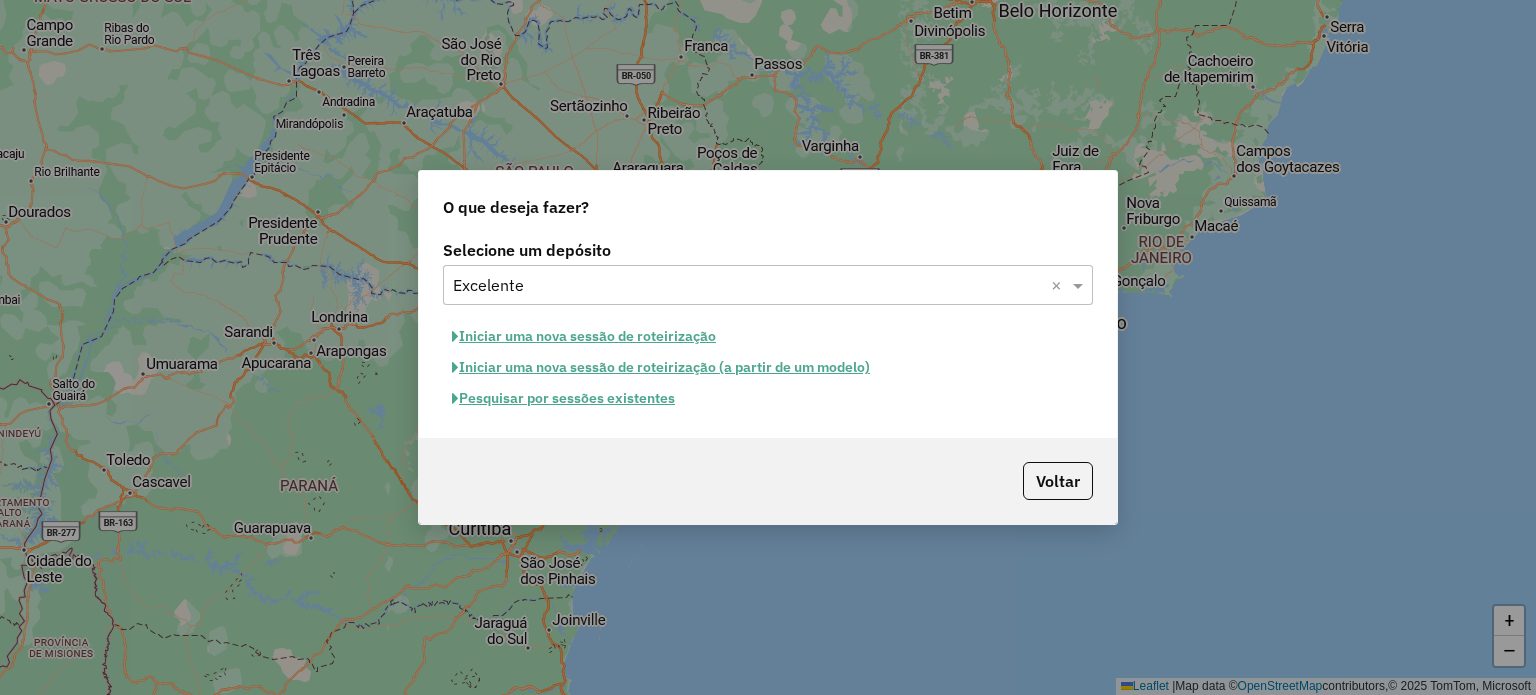 click on "Pesquisar por sessões existentes" 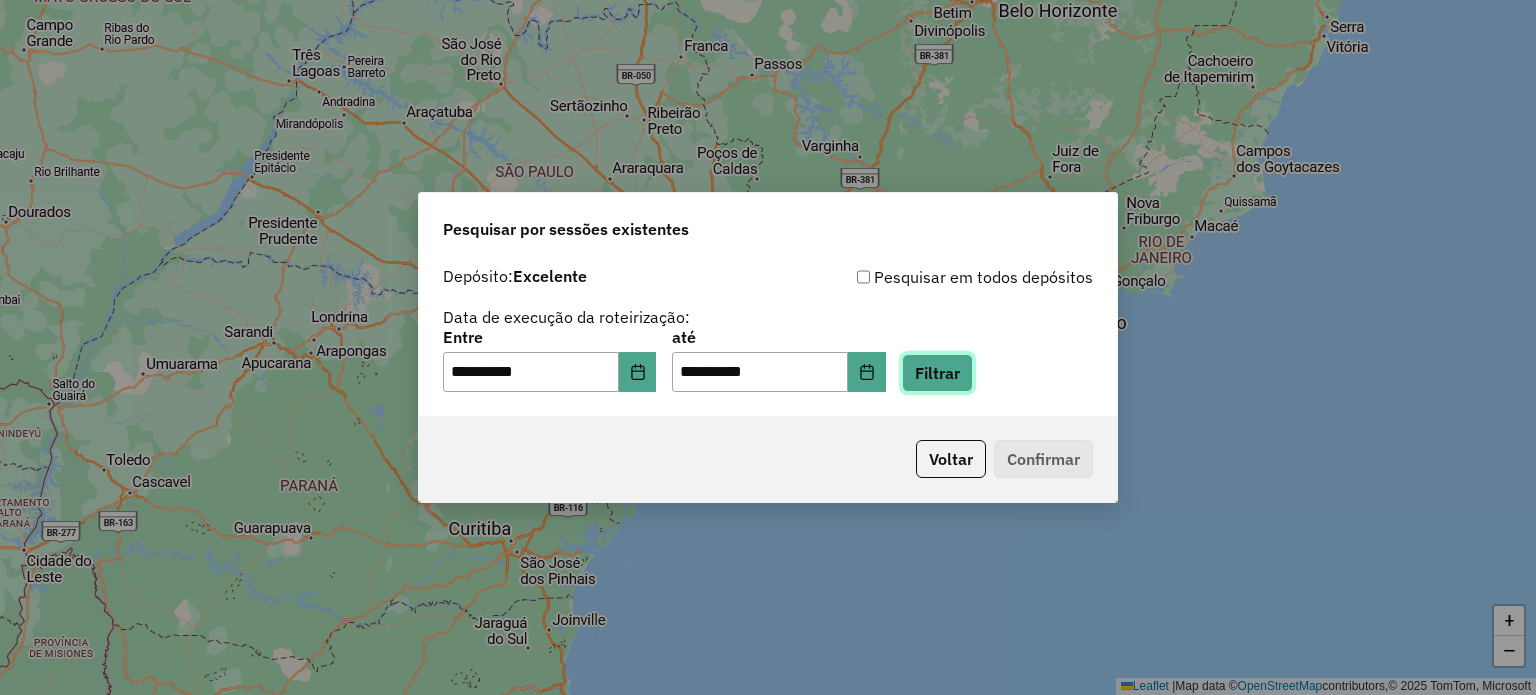 click on "Filtrar" 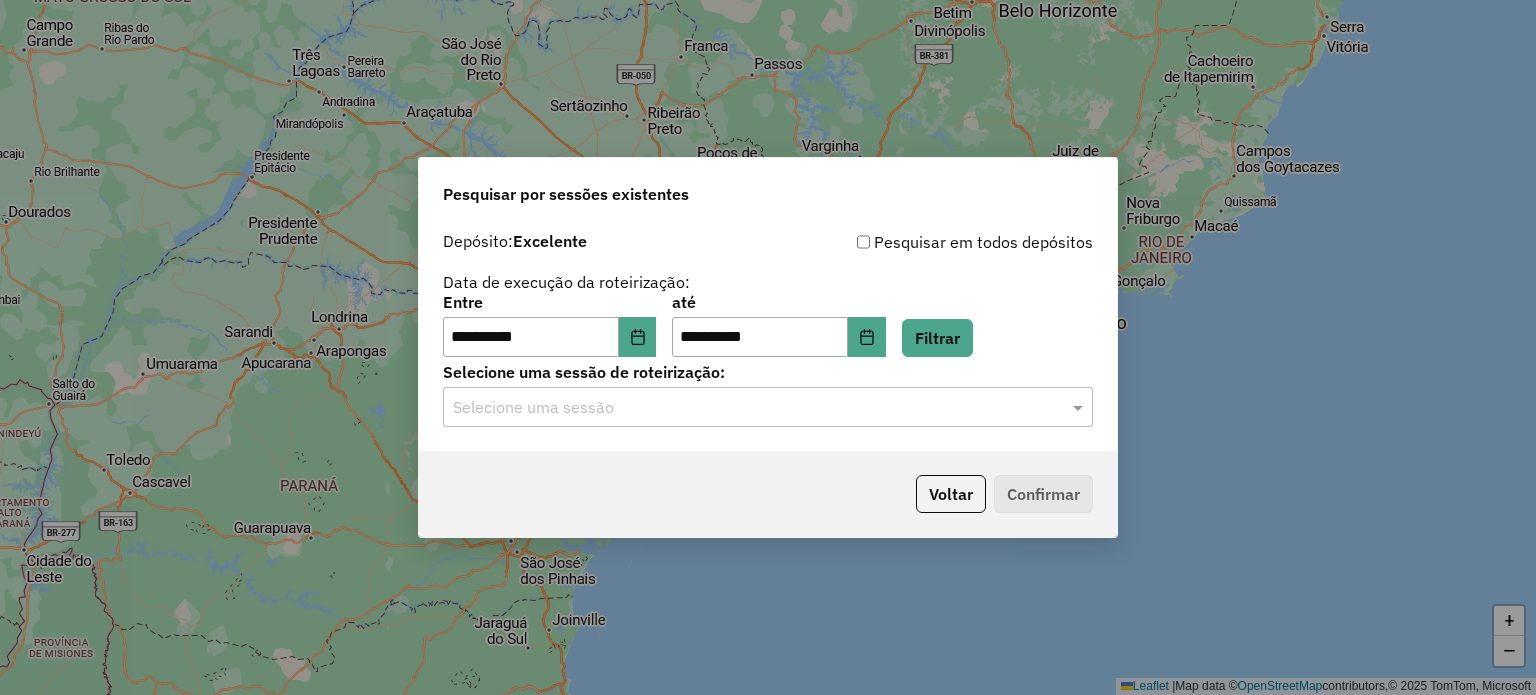 click 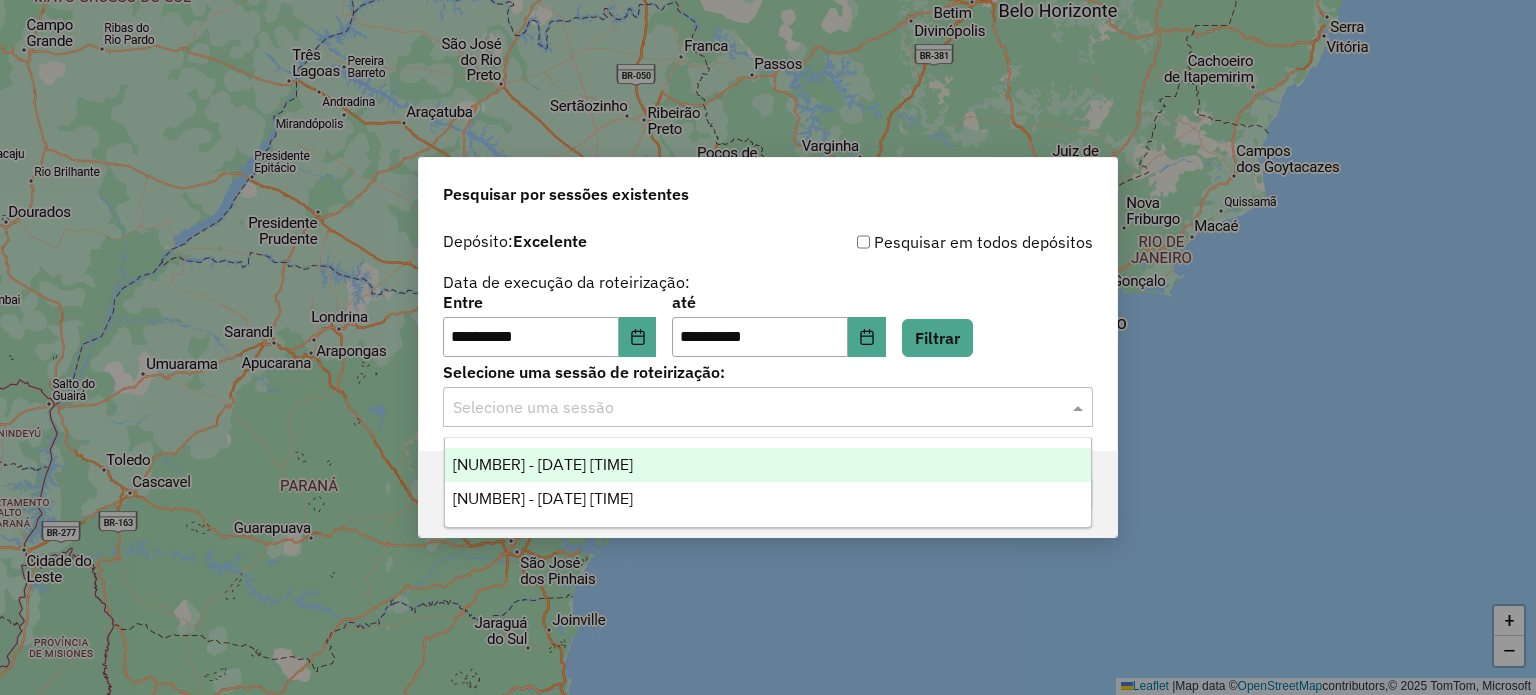 click on "974612 - 05/08/2025 17:33" at bounding box center [768, 465] 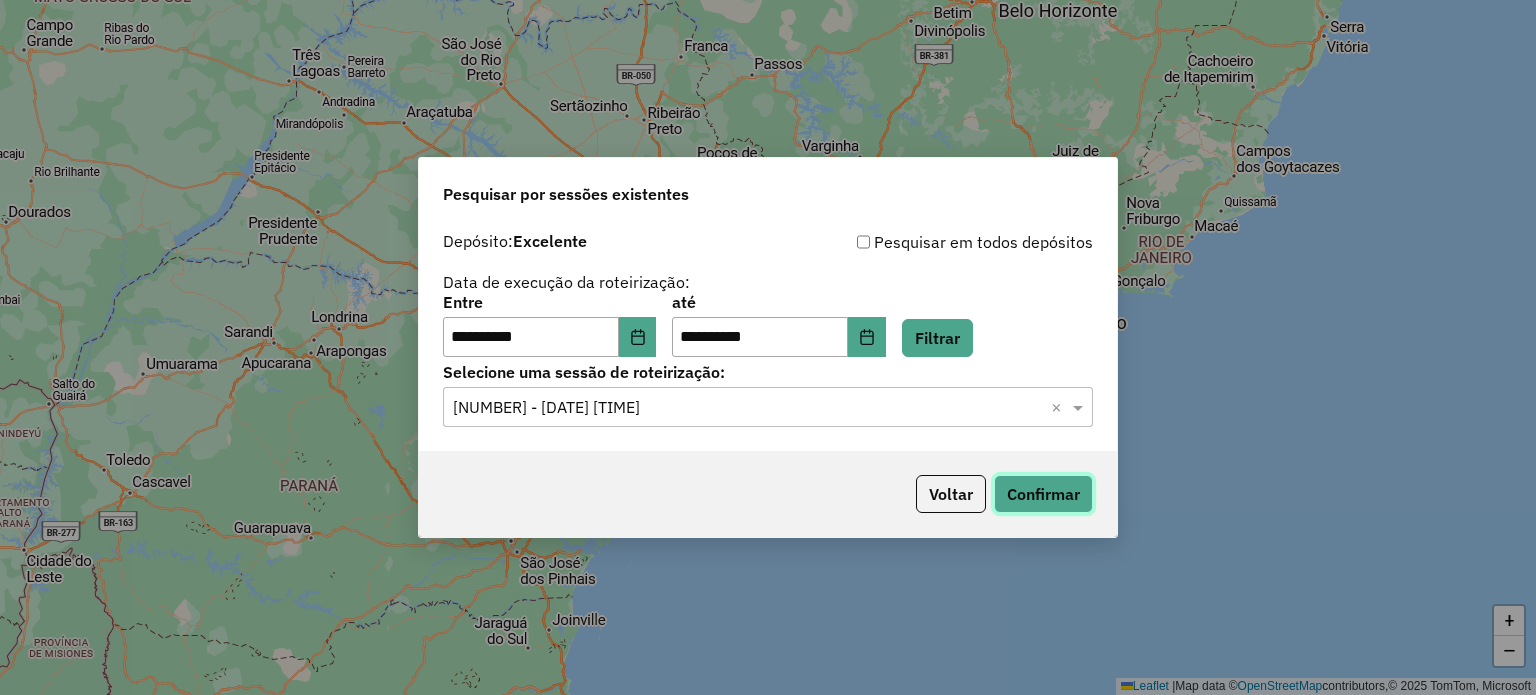 click on "Confirmar" 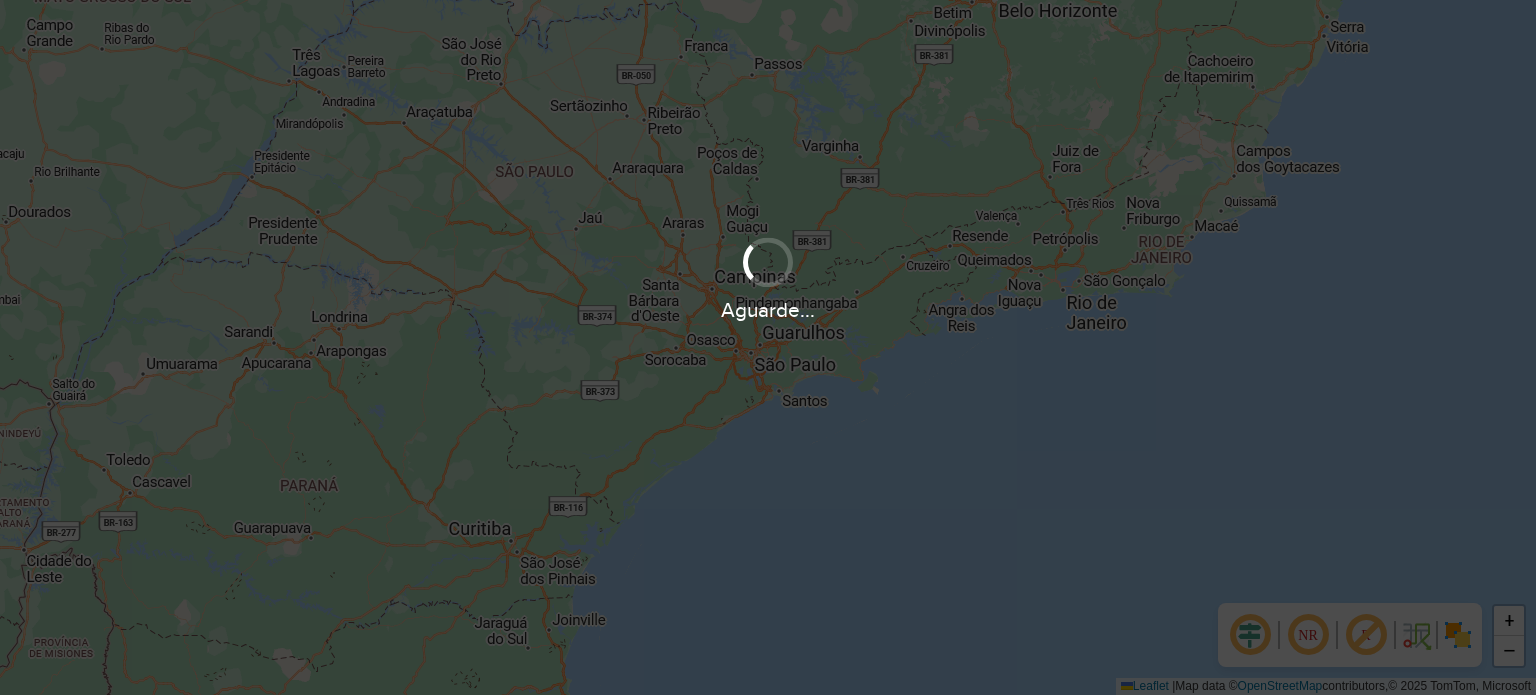 scroll, scrollTop: 0, scrollLeft: 0, axis: both 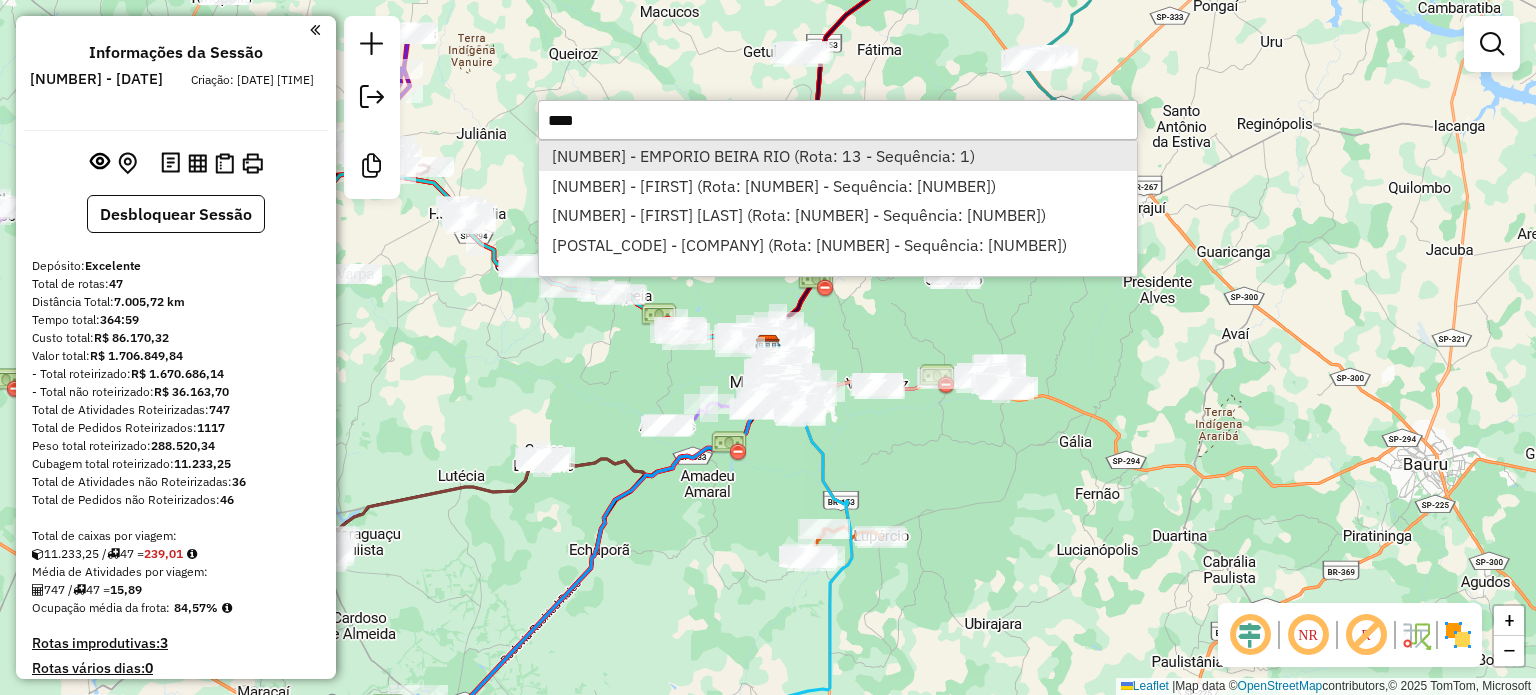 type on "****" 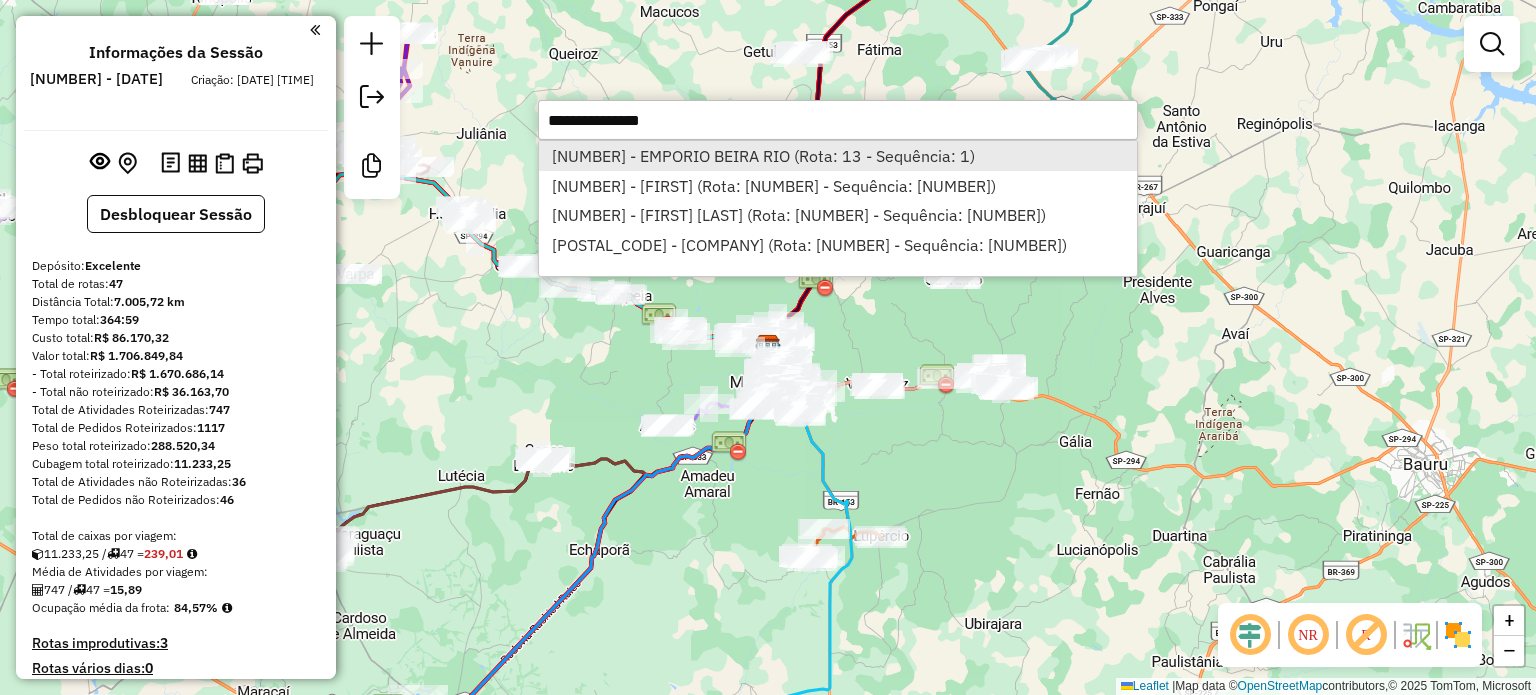 select on "**********" 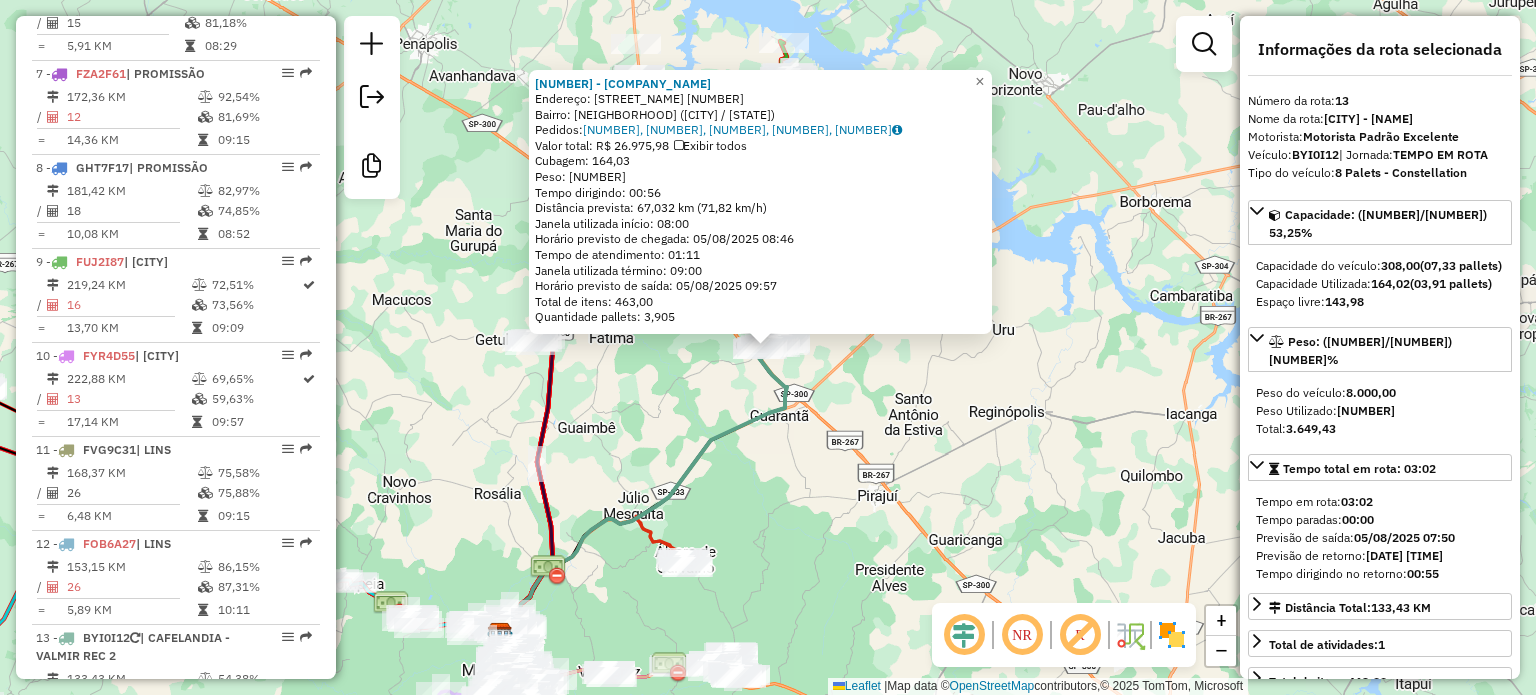 scroll, scrollTop: 2009, scrollLeft: 0, axis: vertical 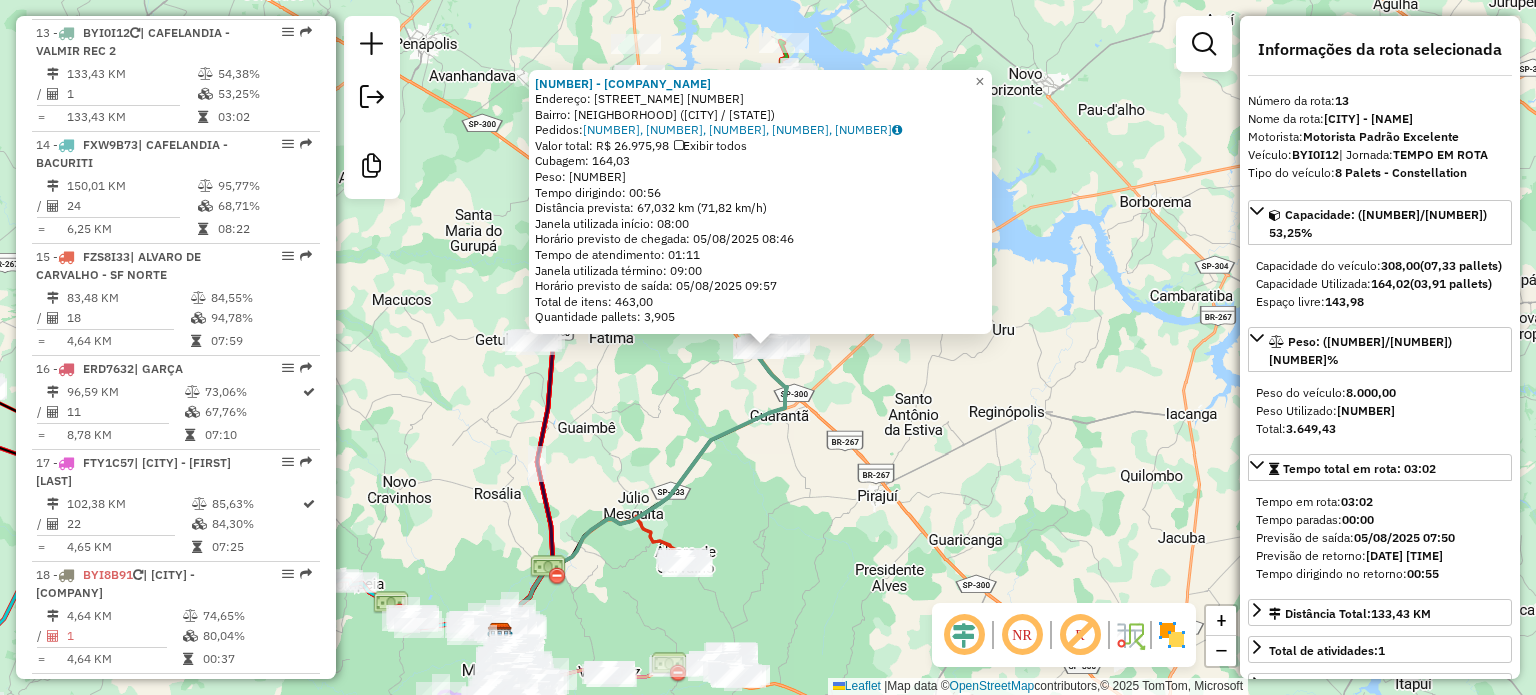 click on "Janela utilizada início: 08:00" 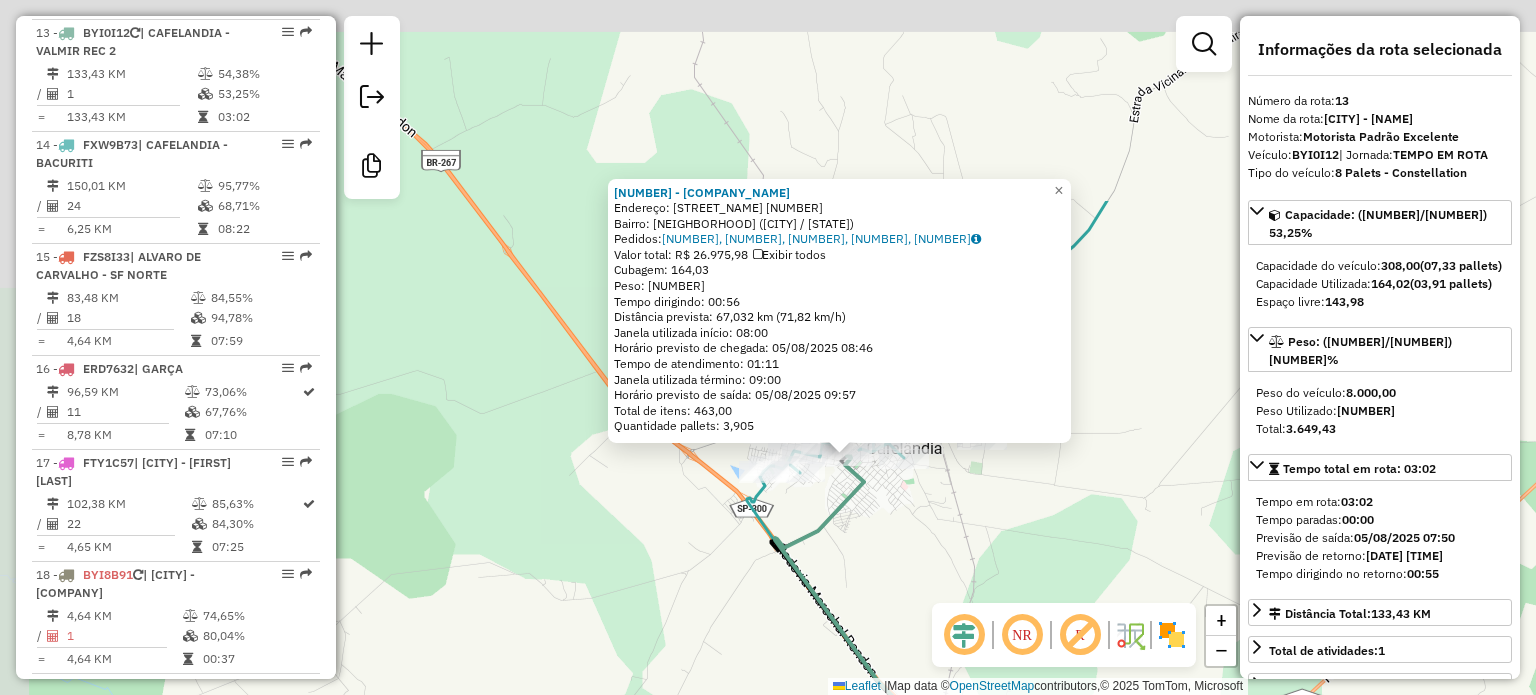 drag, startPoint x: 723, startPoint y: 240, endPoint x: 884, endPoint y: 509, distance: 313.4996 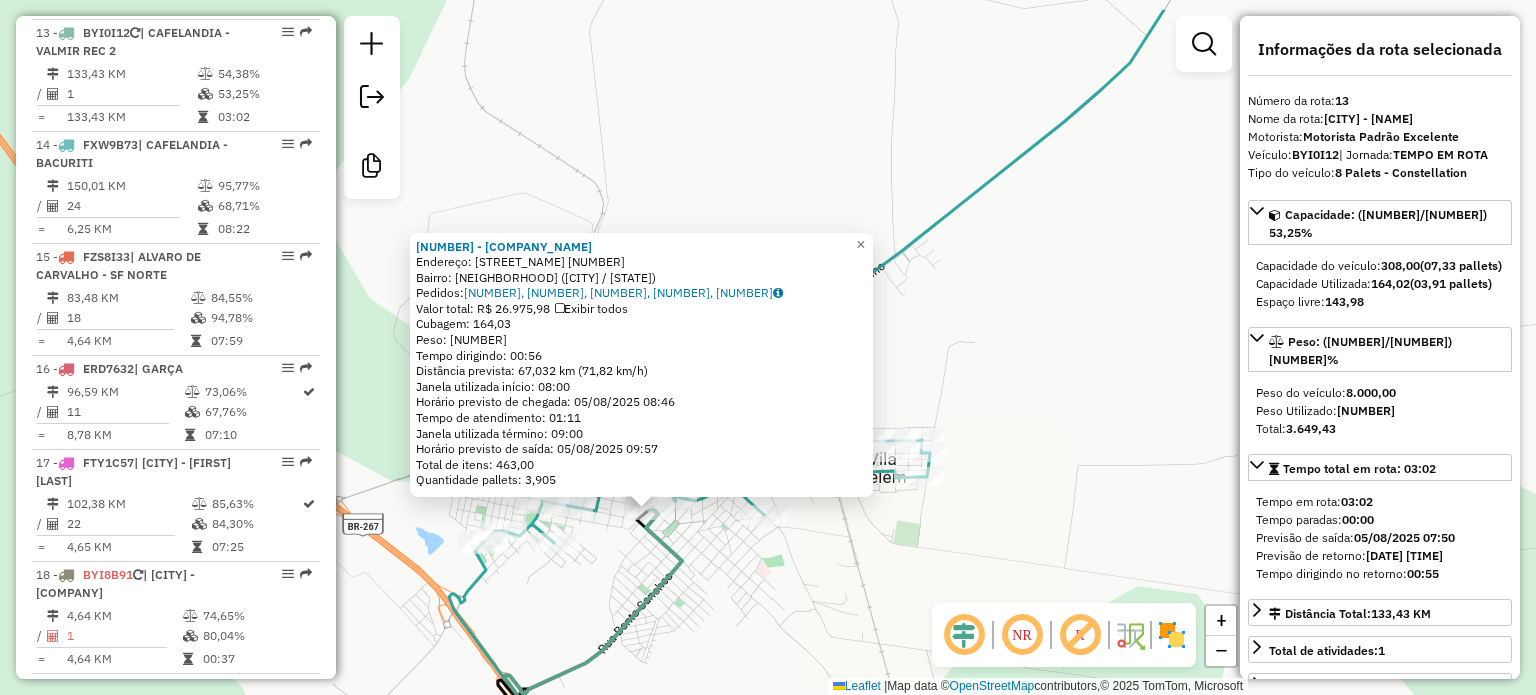 drag, startPoint x: 872, startPoint y: 483, endPoint x: 640, endPoint y: 590, distance: 255.48581 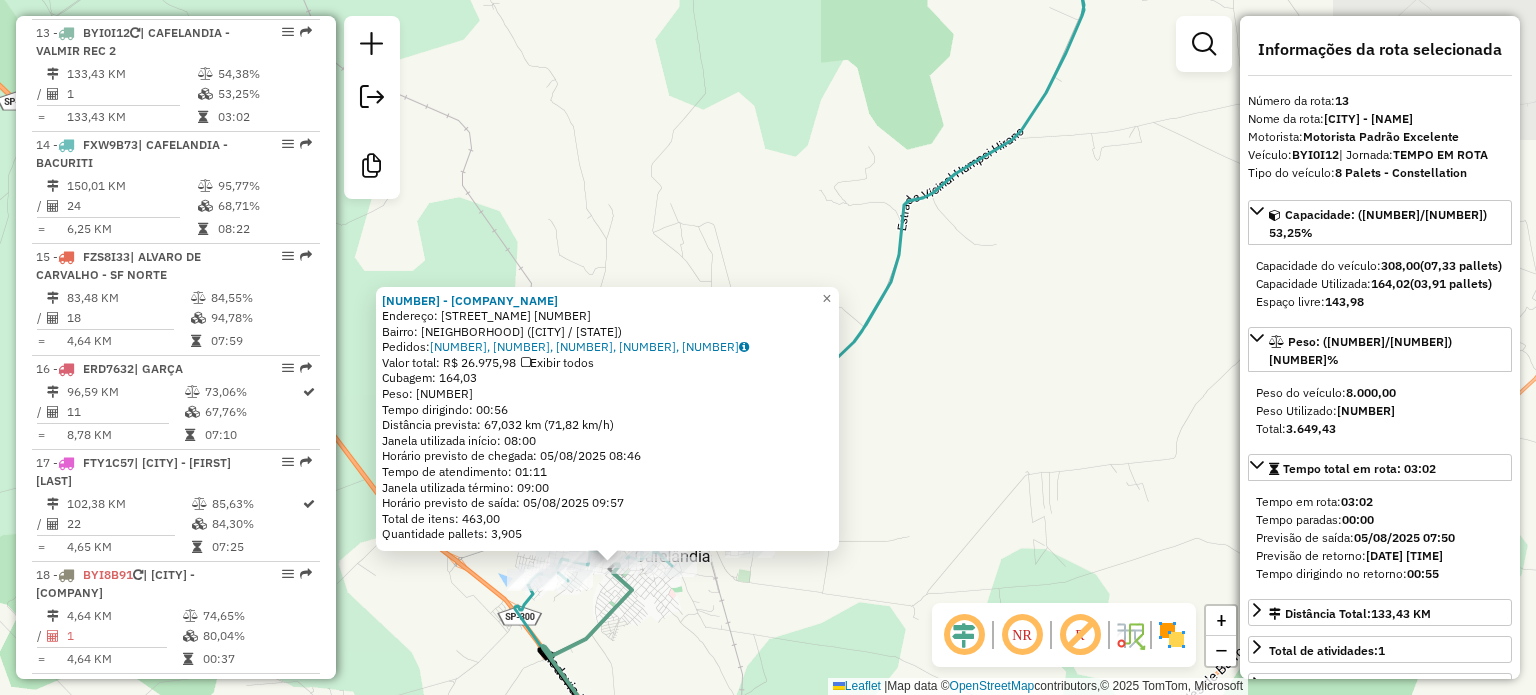 drag, startPoint x: 640, startPoint y: 590, endPoint x: 735, endPoint y: 385, distance: 225.94247 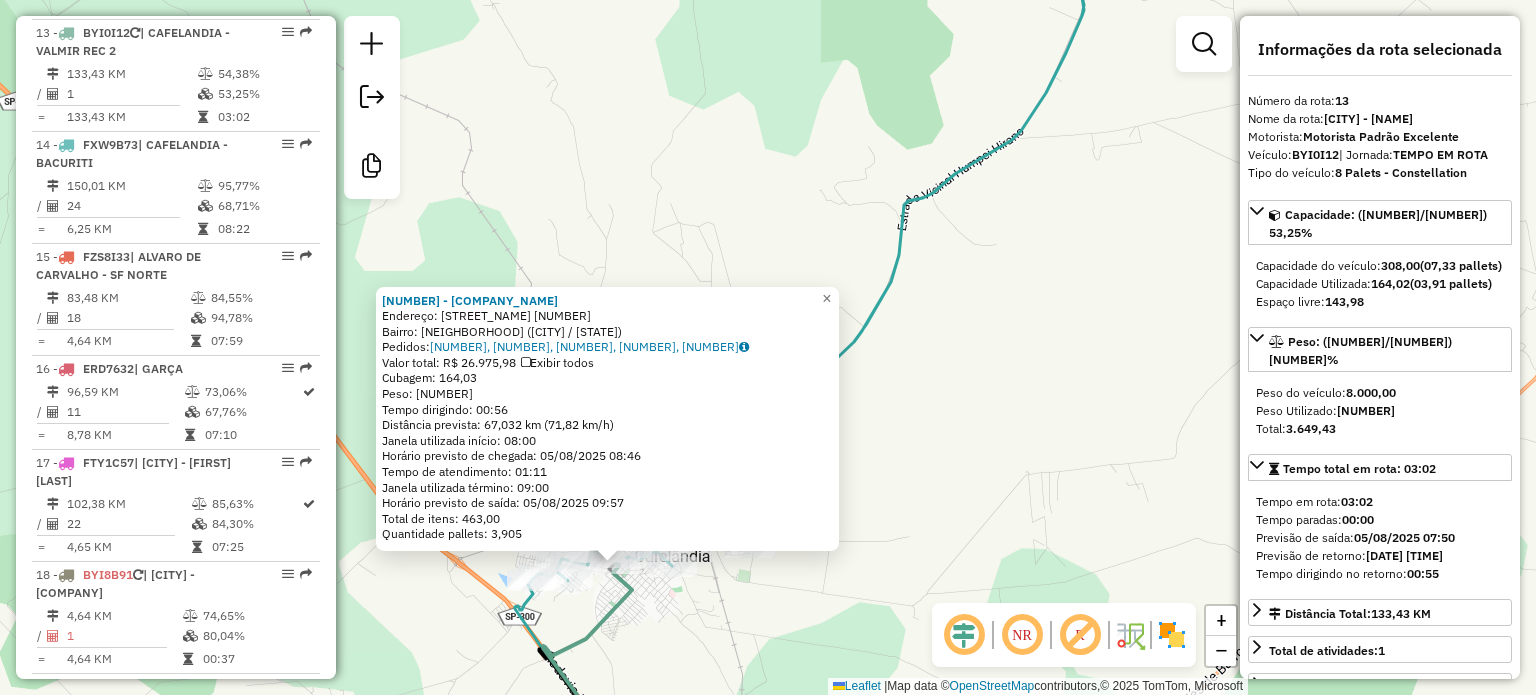 drag, startPoint x: 735, startPoint y: 385, endPoint x: 1072, endPoint y: 539, distance: 370.5199 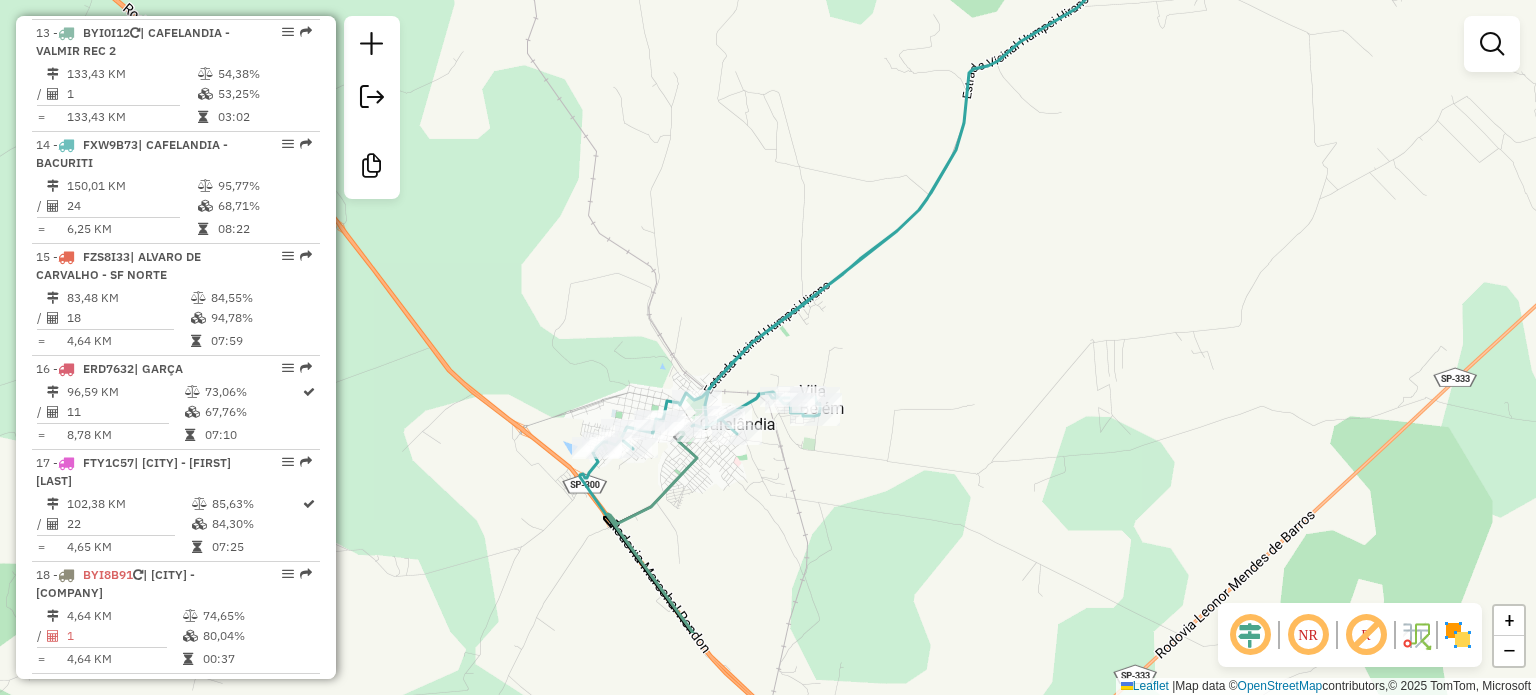 drag, startPoint x: 903, startPoint y: 491, endPoint x: 1010, endPoint y: 290, distance: 227.70595 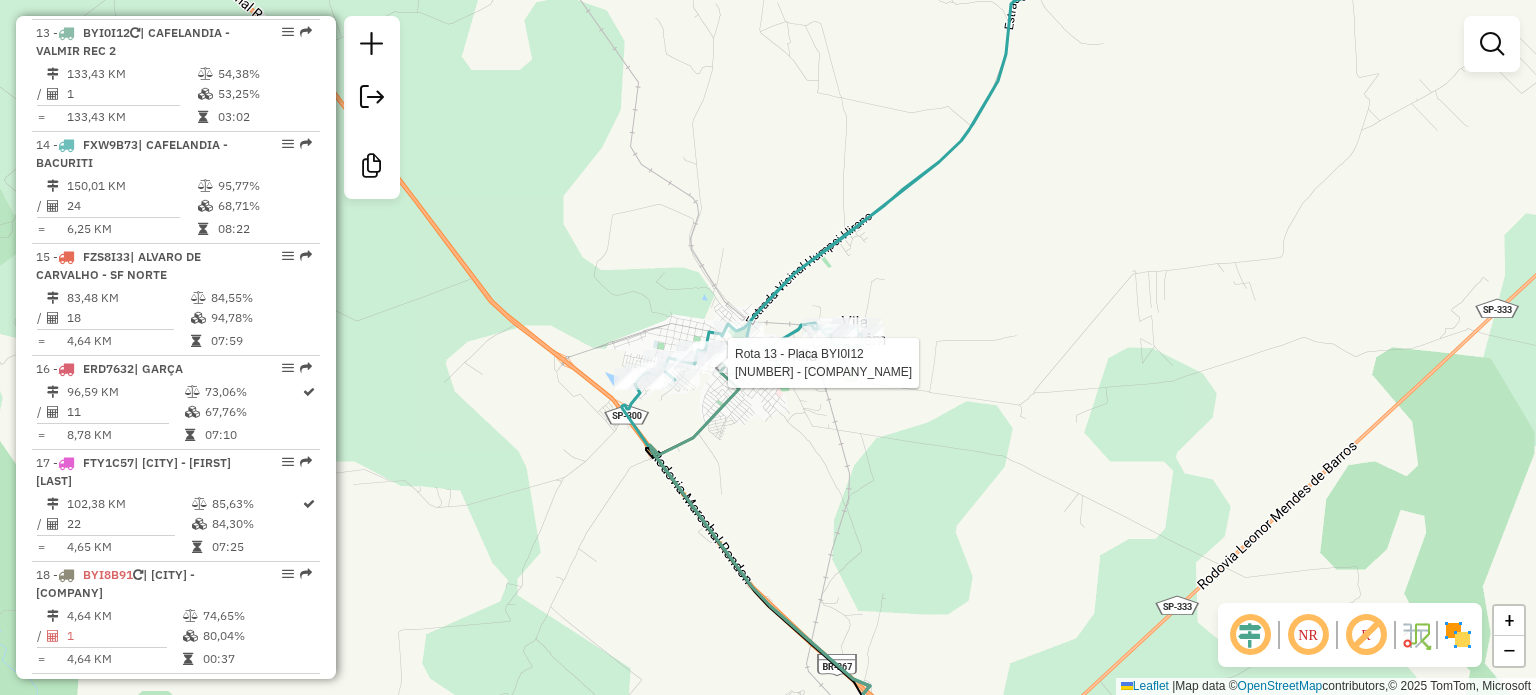 select on "**********" 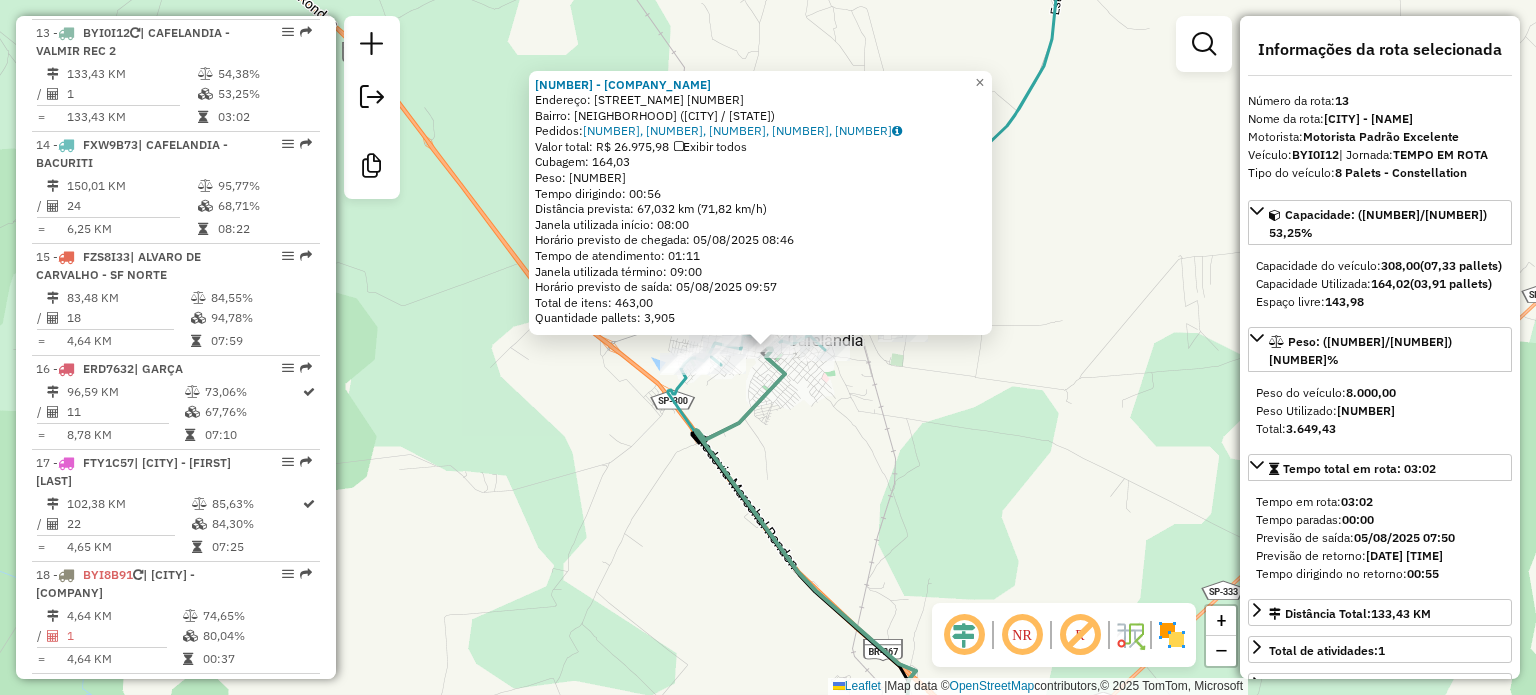 click on "Quantidade pallets: 3,905" 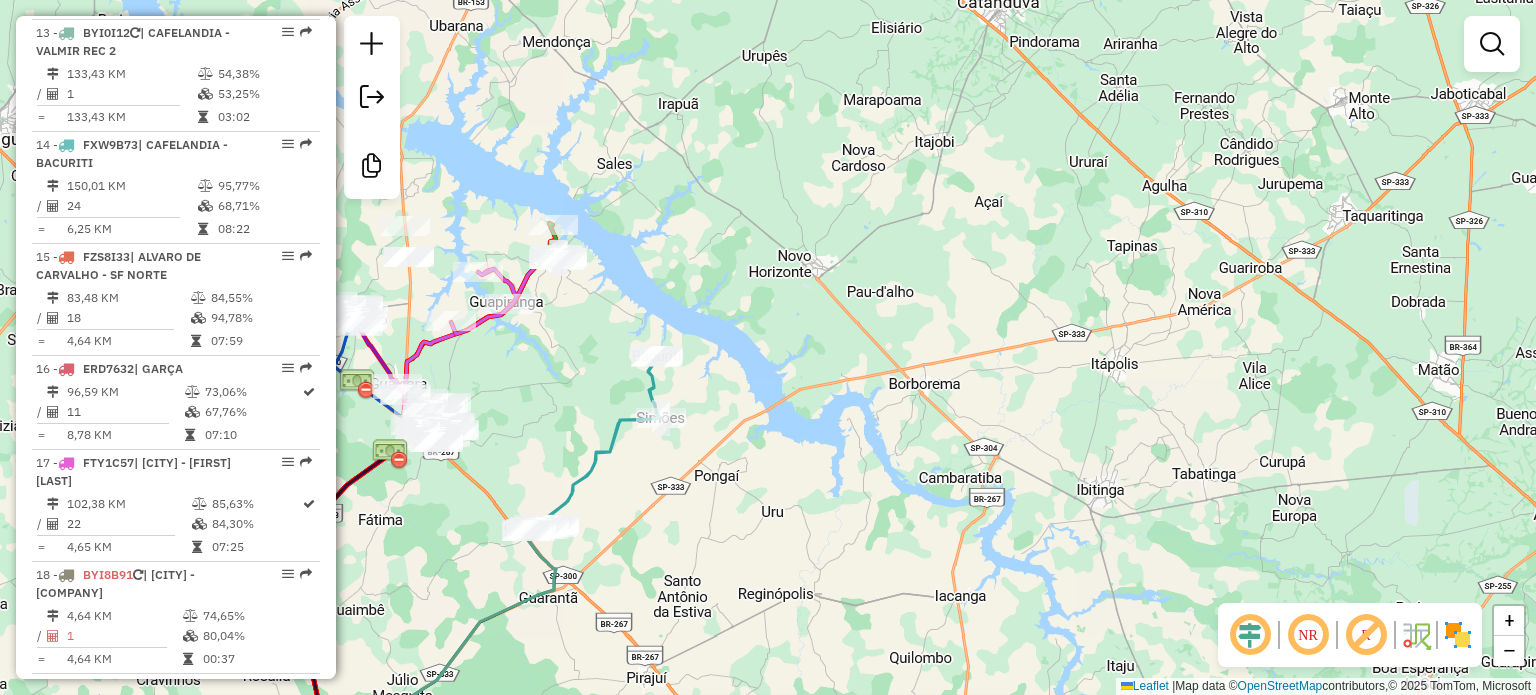 click on "Janela de atendimento Grade de atendimento Capacidade Transportadoras Veículos Cliente Pedidos  Rotas Selecione os dias de semana para filtrar as janelas de atendimento  Seg   Ter   Qua   Qui   Sex   Sáb   Dom  Informe o período da janela de atendimento: De: Até:  Filtrar exatamente a janela do cliente  Considerar janela de atendimento padrão  Selecione os dias de semana para filtrar as grades de atendimento  Seg   Ter   Qua   Qui   Sex   Sáb   Dom   Considerar clientes sem dia de atendimento cadastrado  Clientes fora do dia de atendimento selecionado Filtrar as atividades entre os valores definidos abaixo:  Peso mínimo:   Peso máximo:   Cubagem mínima:   Cubagem máxima:   De:   Até:  Filtrar as atividades entre o tempo de atendimento definido abaixo:  De:   Até:   Considerar capacidade total dos clientes não roteirizados Transportadora: Selecione um ou mais itens Tipo de veículo: Selecione um ou mais itens Veículo: Selecione um ou mais itens Motorista: Selecione um ou mais itens Nome: Rótulo:" 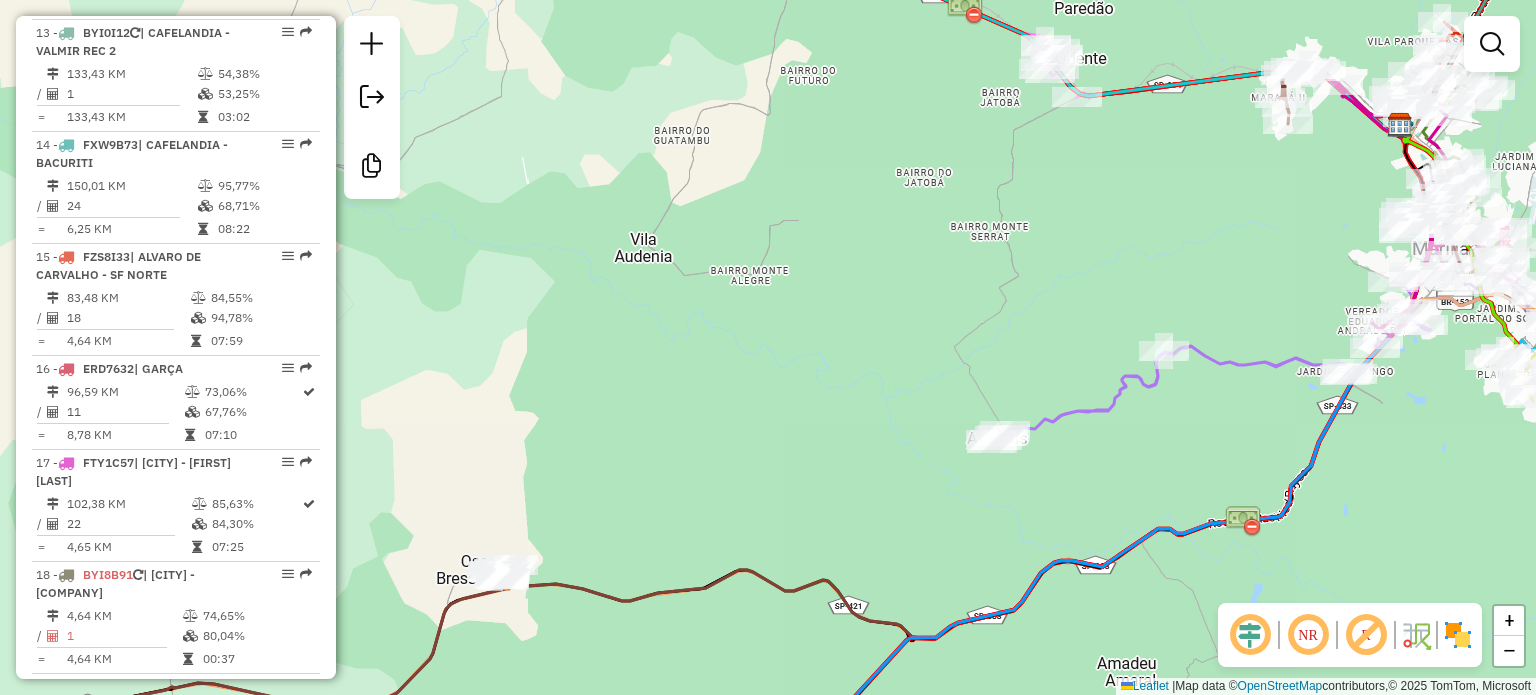 click 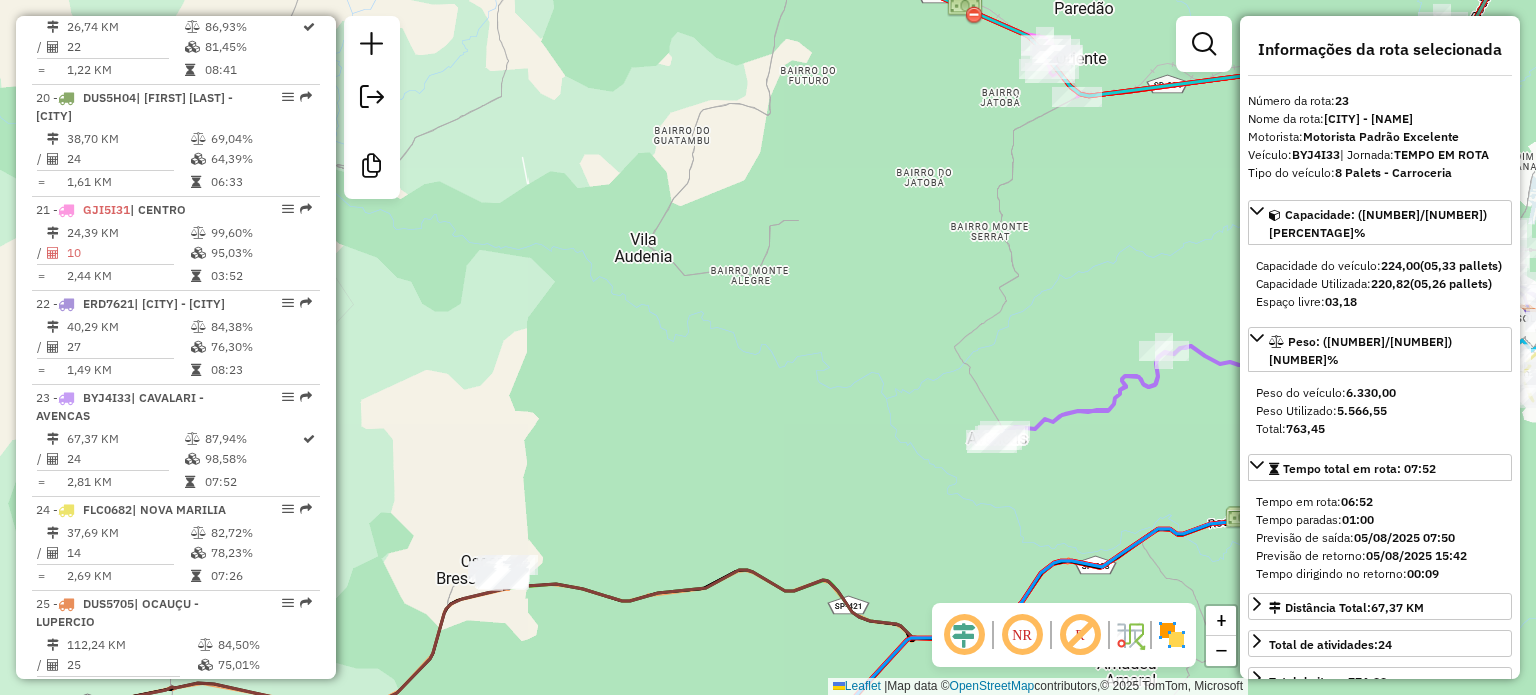 scroll, scrollTop: 3092, scrollLeft: 0, axis: vertical 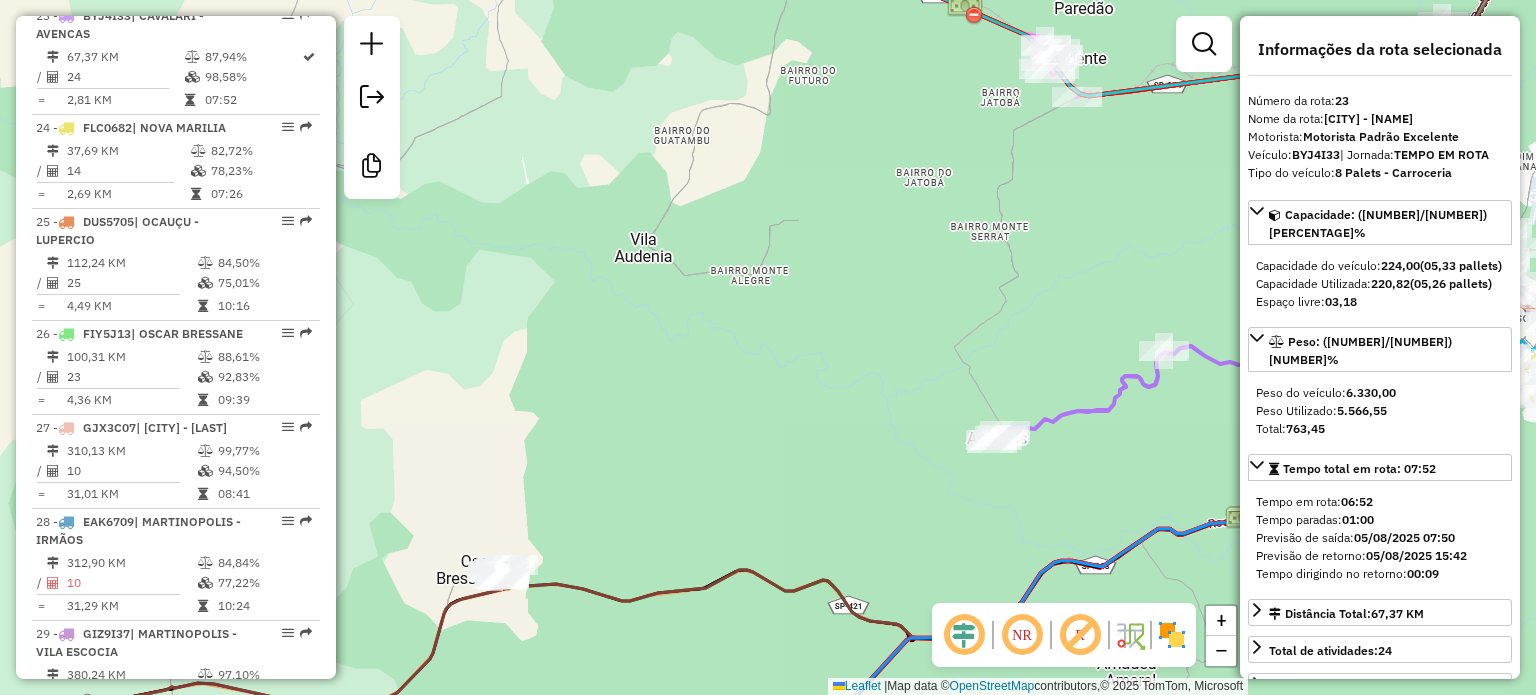 click on "Janela de atendimento Grade de atendimento Capacidade Transportadoras Veículos Cliente Pedidos  Rotas Selecione os dias de semana para filtrar as janelas de atendimento  Seg   Ter   Qua   Qui   Sex   Sáb   Dom  Informe o período da janela de atendimento: De: Até:  Filtrar exatamente a janela do cliente  Considerar janela de atendimento padrão  Selecione os dias de semana para filtrar as grades de atendimento  Seg   Ter   Qua   Qui   Sex   Sáb   Dom   Considerar clientes sem dia de atendimento cadastrado  Clientes fora do dia de atendimento selecionado Filtrar as atividades entre os valores definidos abaixo:  Peso mínimo:   Peso máximo:   Cubagem mínima:   Cubagem máxima:   De:   Até:  Filtrar as atividades entre o tempo de atendimento definido abaixo:  De:   Até:   Considerar capacidade total dos clientes não roteirizados Transportadora: Selecione um ou mais itens Tipo de veículo: Selecione um ou mais itens Veículo: Selecione um ou mais itens Motorista: Selecione um ou mais itens Nome: Rótulo:" 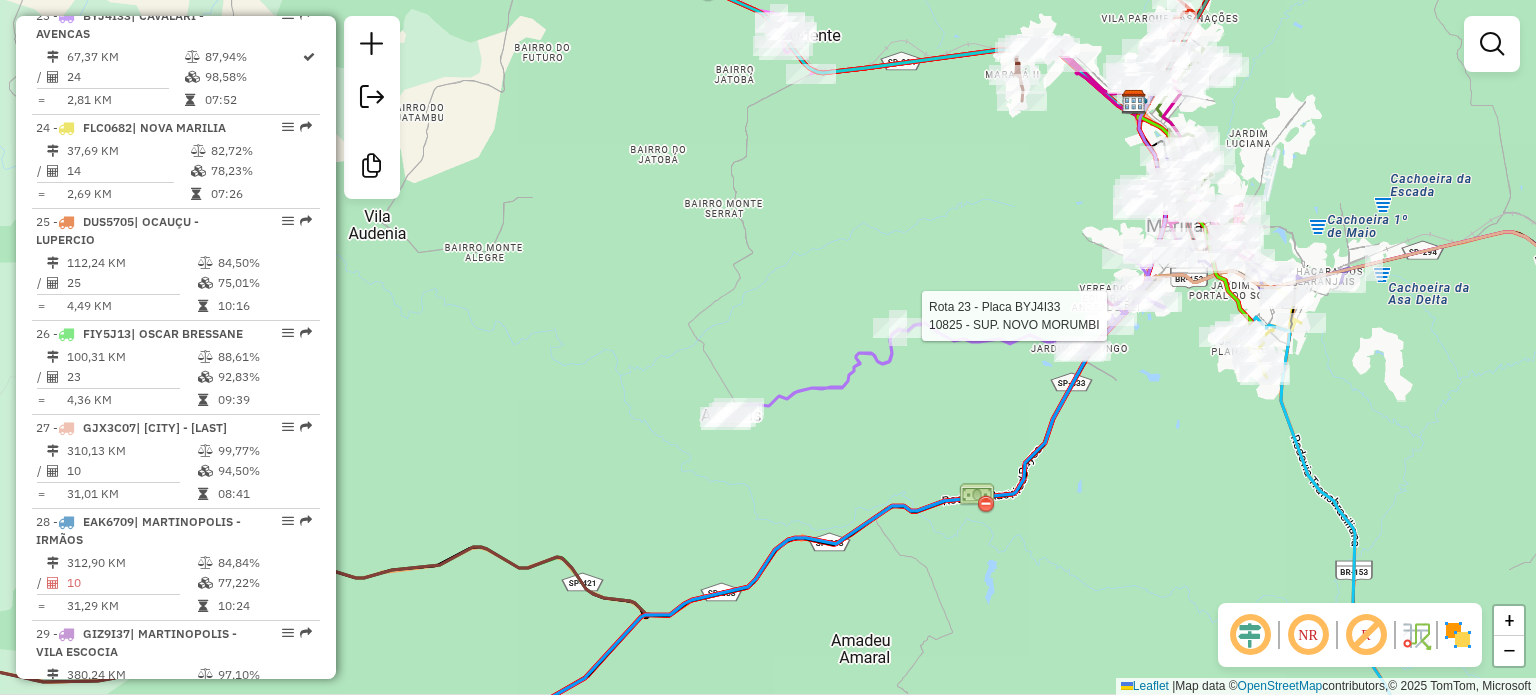 drag, startPoint x: 954, startPoint y: 314, endPoint x: 692, endPoint y: 337, distance: 263.0076 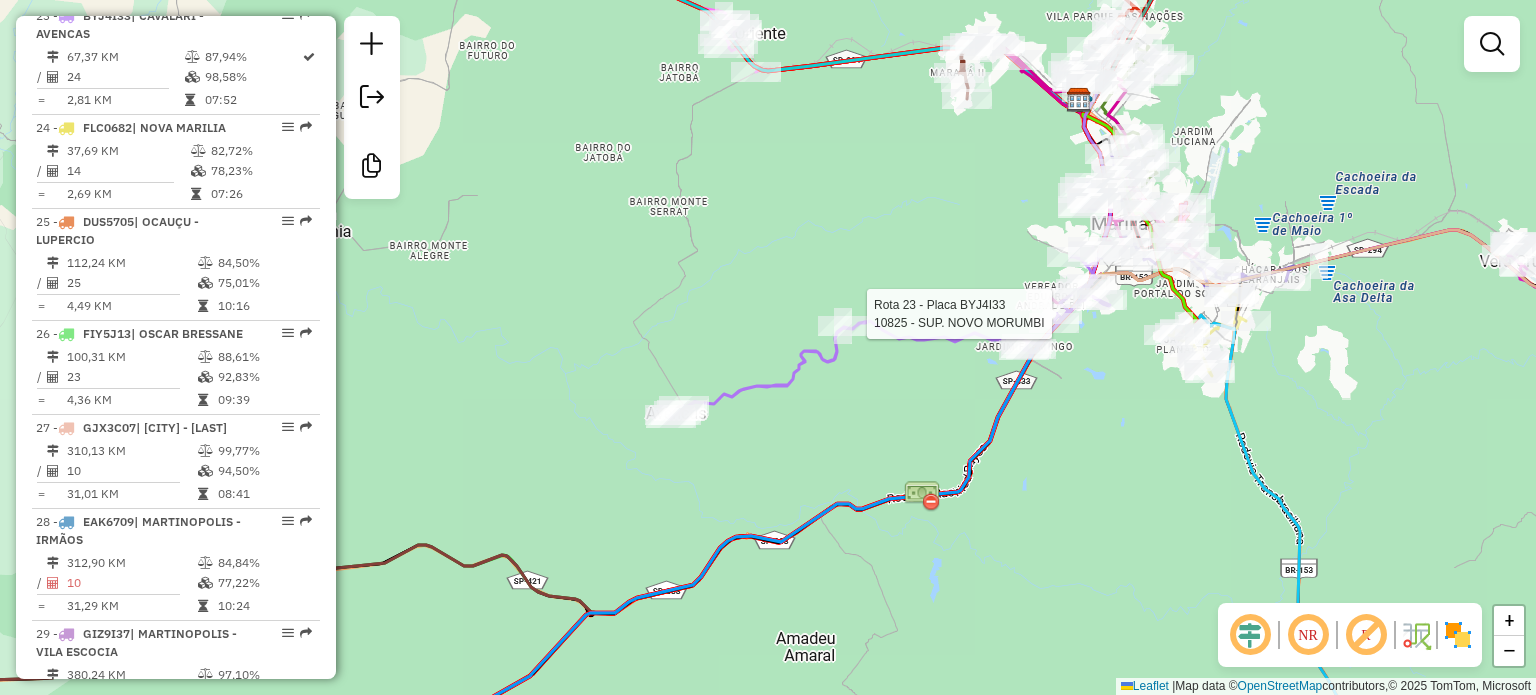 click 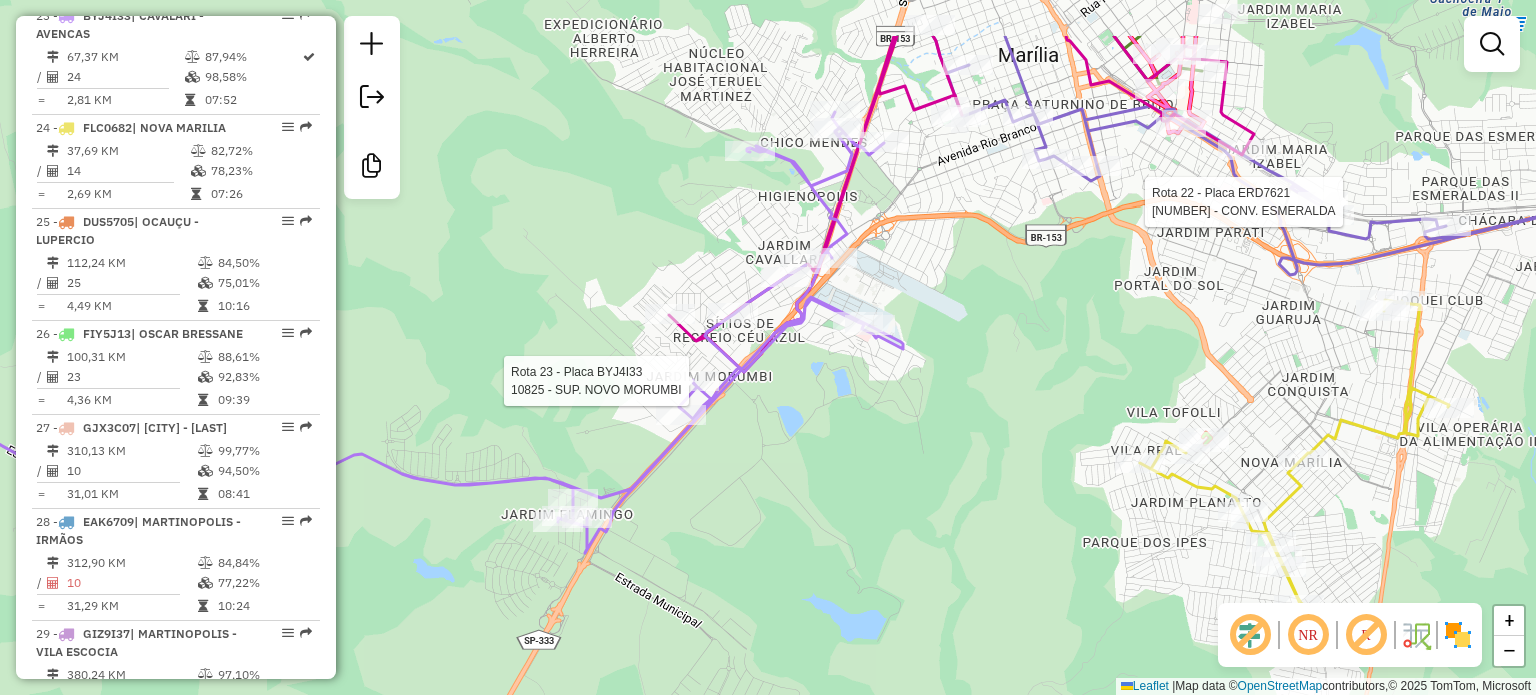 drag, startPoint x: 1291, startPoint y: 165, endPoint x: 1098, endPoint y: 351, distance: 268.03918 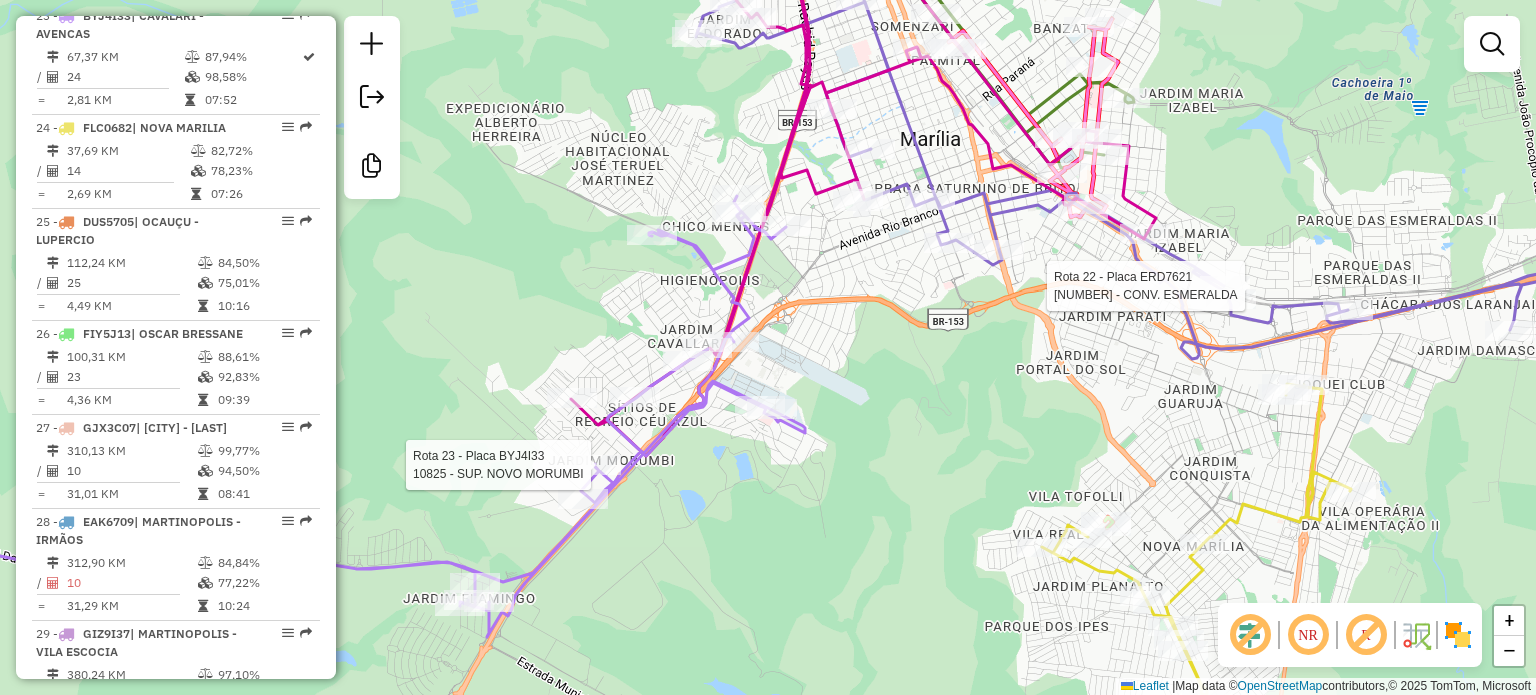click on "Rota [NUMBER] - Placa [PLATE]  [POSTAL_CODE] - [COMPANY] Rota [NUMBER] - Placa [PLATE]  [POSTAL_CODE] - [COMPANY] Janela de atendimento Grade de atendimento Capacidade Transportadoras Veículos Cliente Pedidos  Rotas Selecione os dias de semana para filtrar as janelas de atendimento  Seg   Ter   Qua   Qui   Sex   Sáb   Dom  Informe o período da janela de atendimento: De: Até:  Filtrar exatamente a janela do cliente  Considerar janela de atendimento padrão  Selecione os dias de semana para filtrar as grades de atendimento  Seg   Ter   Qua   Qui   Sex   Sáb   Dom   Considerar clientes sem dia de atendimento cadastrado  Clientes fora do dia de atendimento selecionado Filtrar as atividades entre os valores definidos abaixo:  Peso mínimo:   Peso máximo:   Cubagem mínima:   Cubagem máxima:   De:   Até:  Filtrar as atividades entre o tempo de atendimento definido abaixo:  De:   Até:   Considerar capacidade total dos clientes não roteirizados Transportadora: Selecione um ou mais itens Tipo de veículo: Veículo: Nome:" 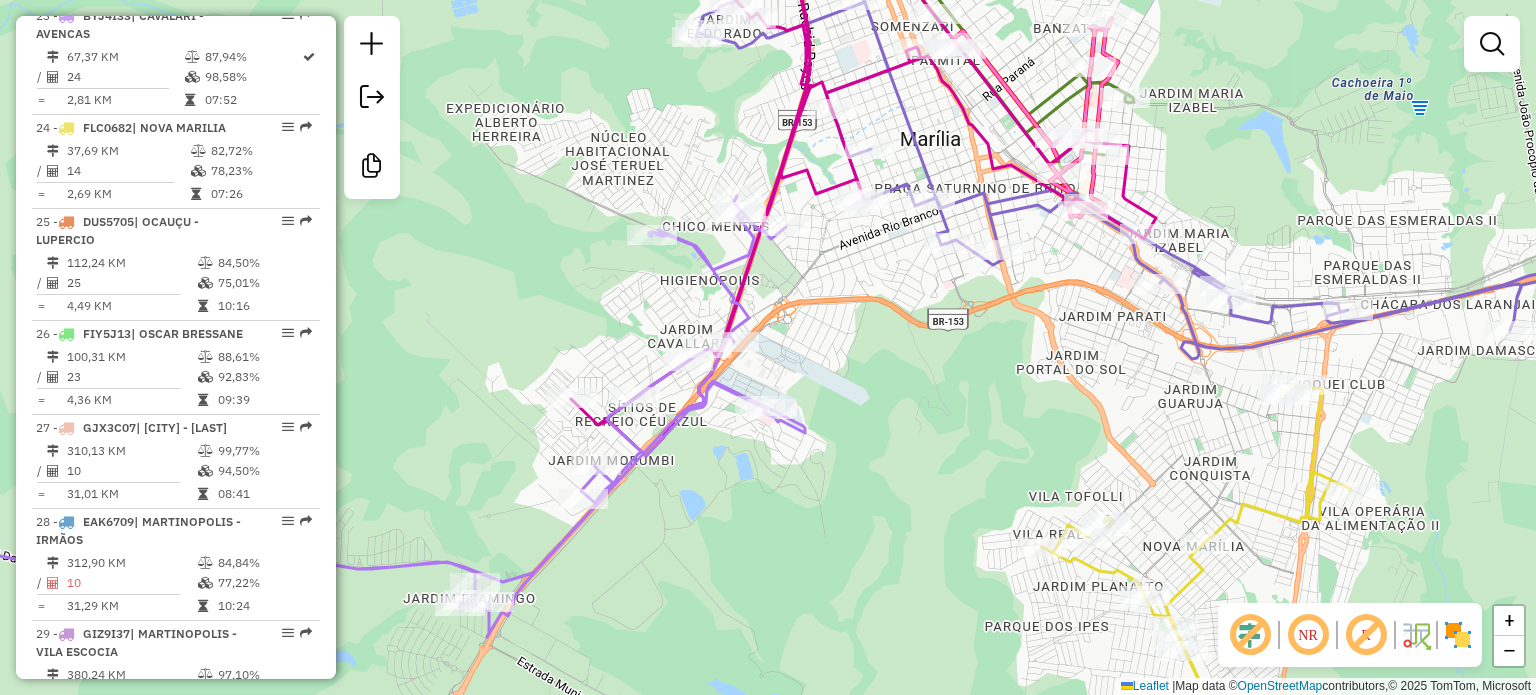 click 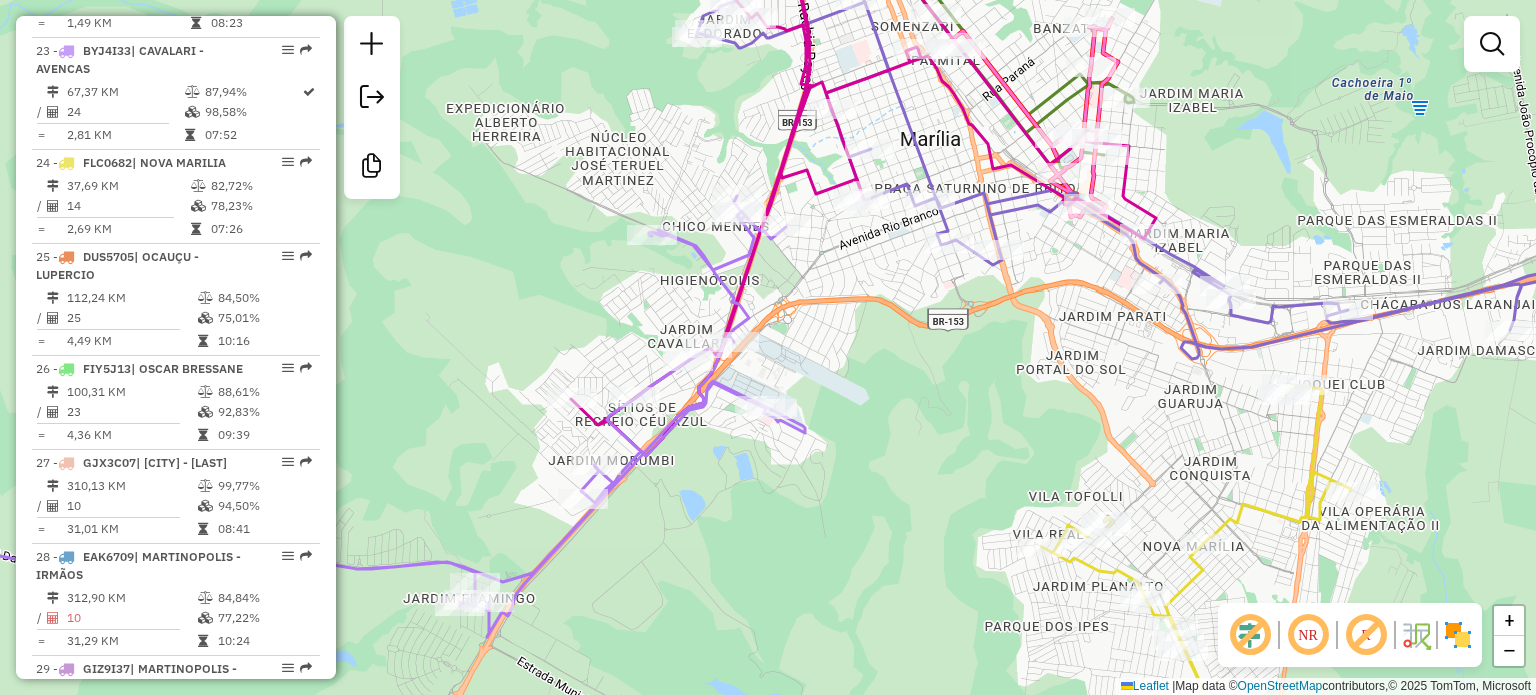 select on "**********" 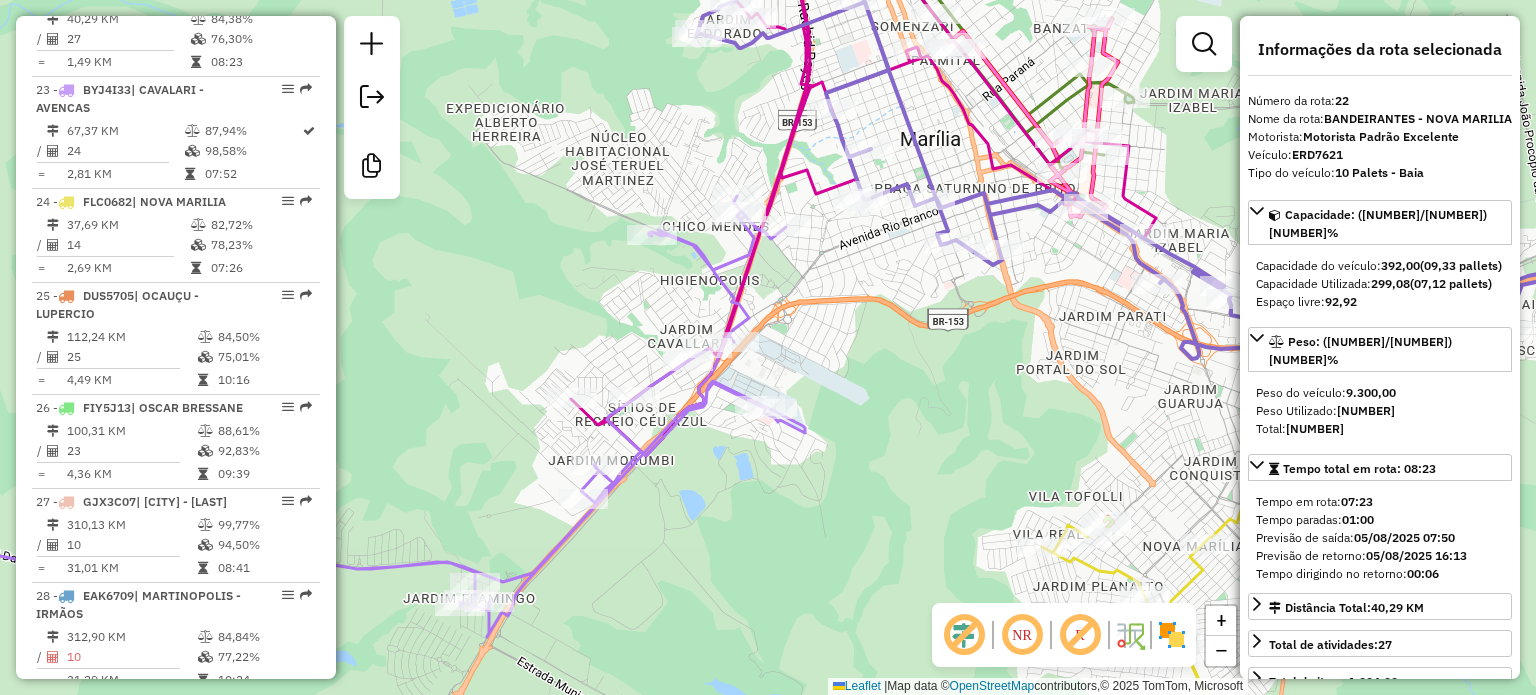 scroll, scrollTop: 2980, scrollLeft: 0, axis: vertical 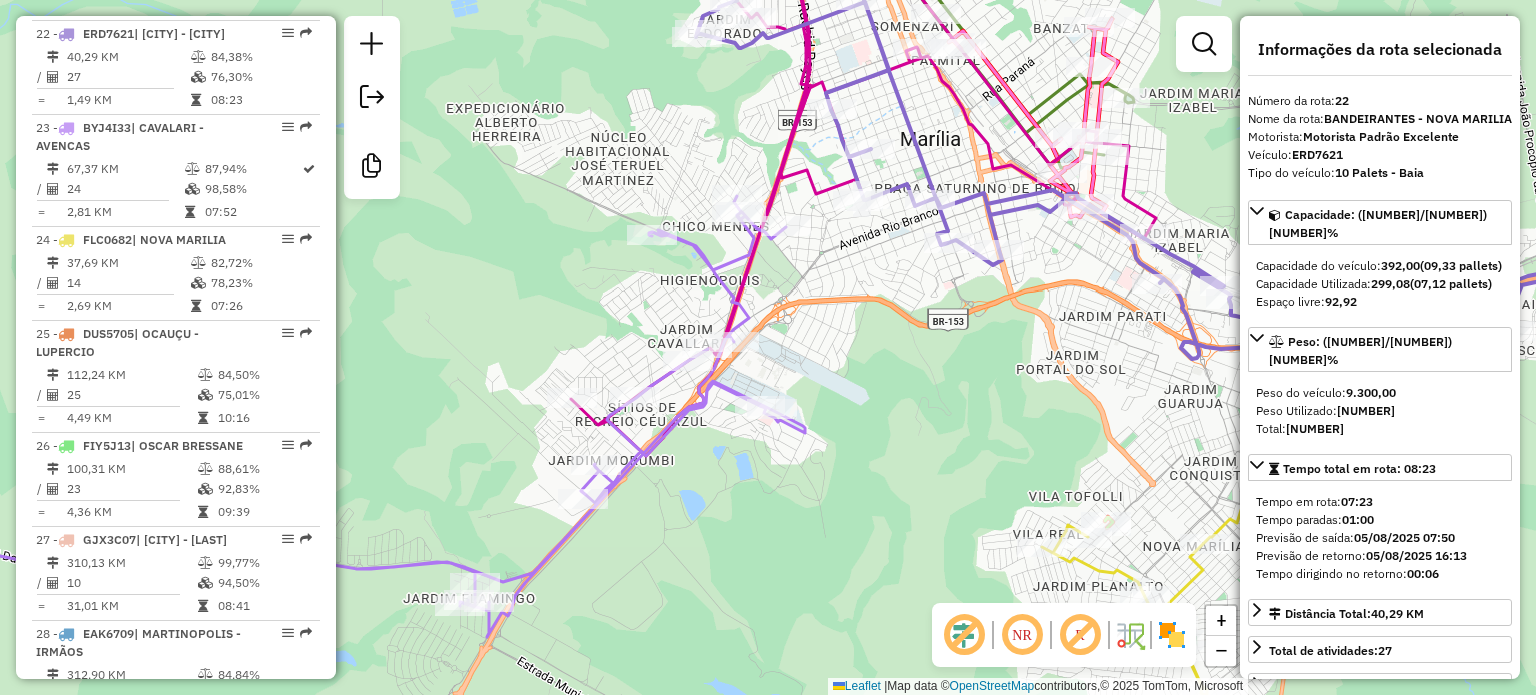 click 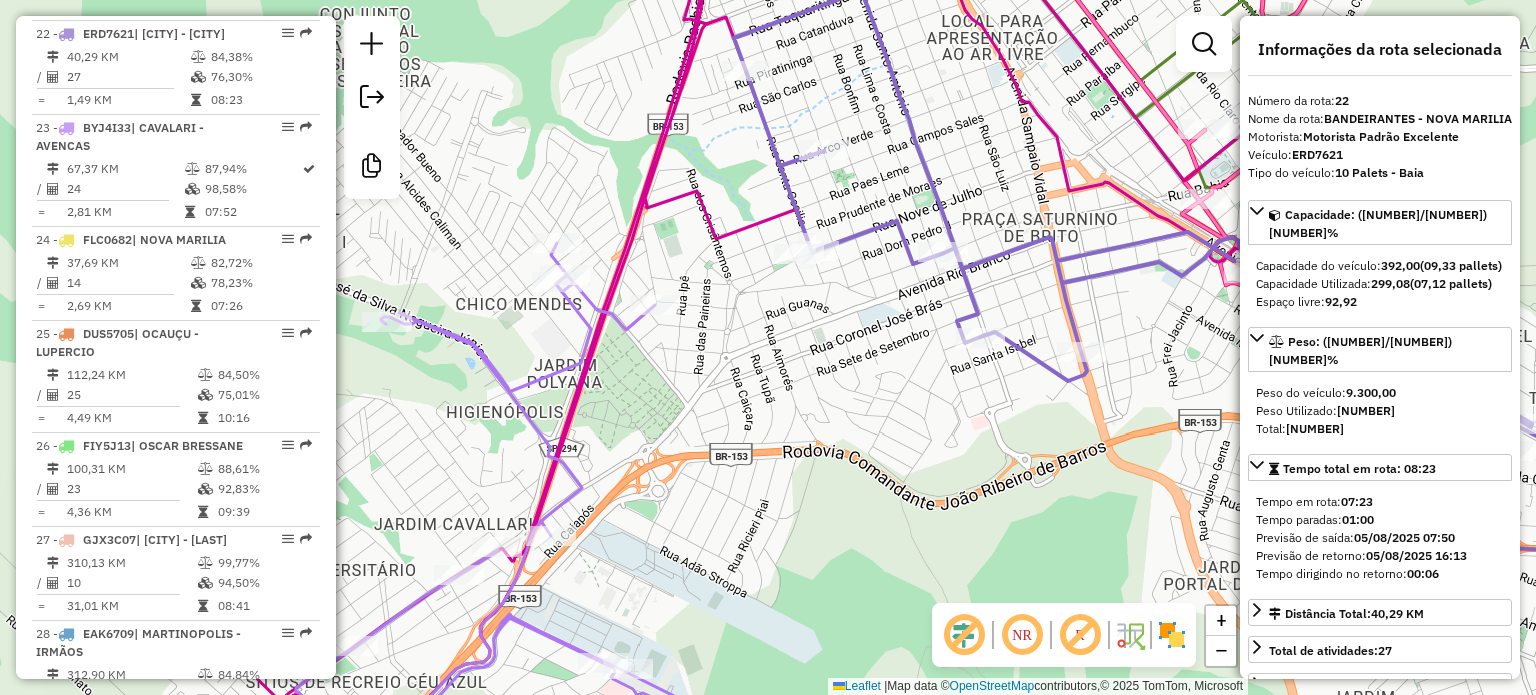 click 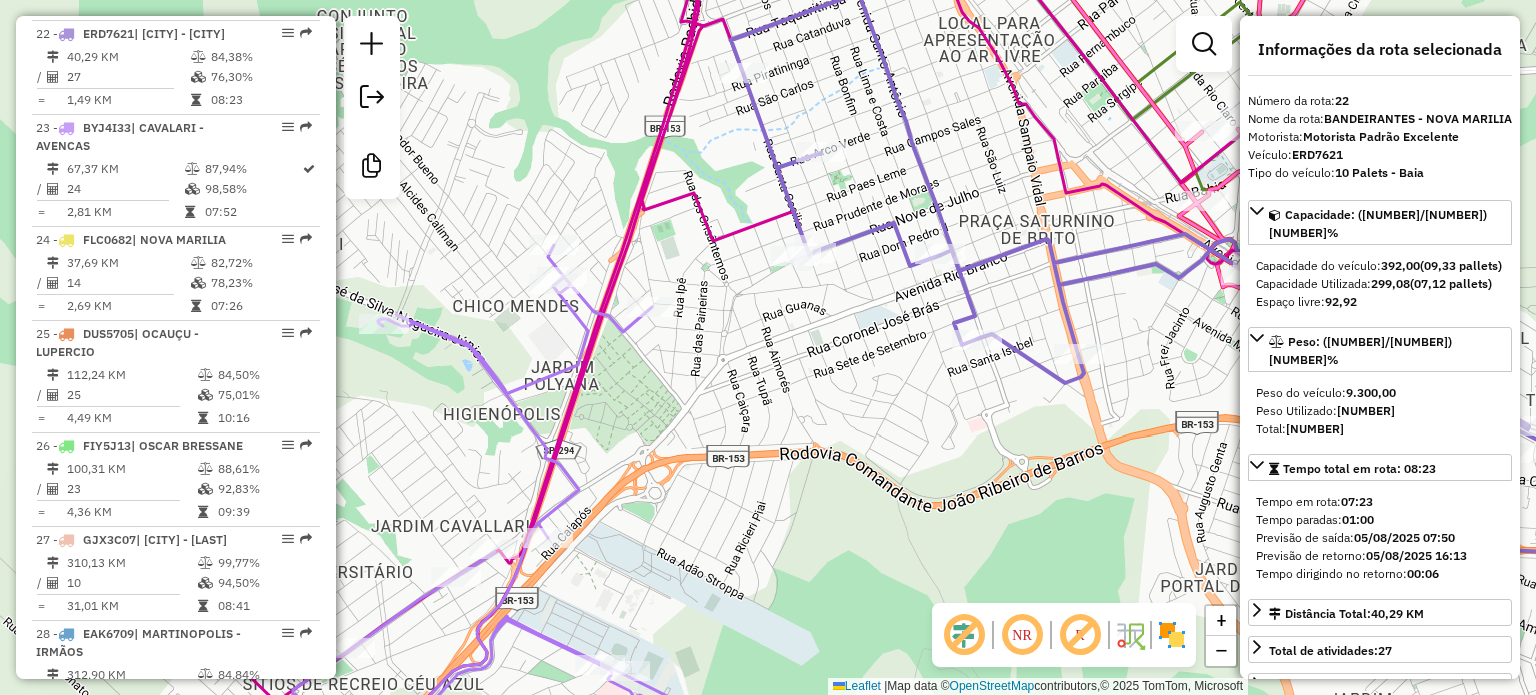 drag, startPoint x: 912, startPoint y: 161, endPoint x: 906, endPoint y: 151, distance: 11.661903 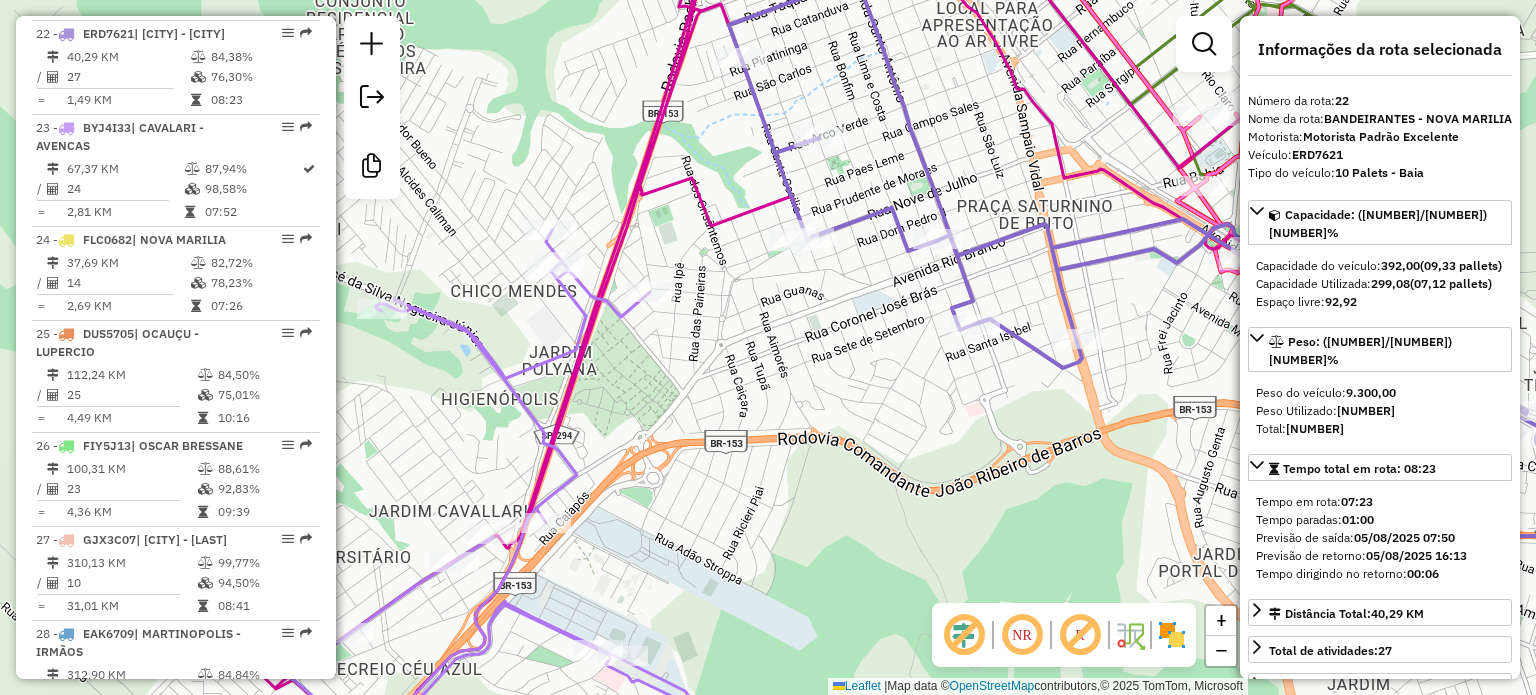 click 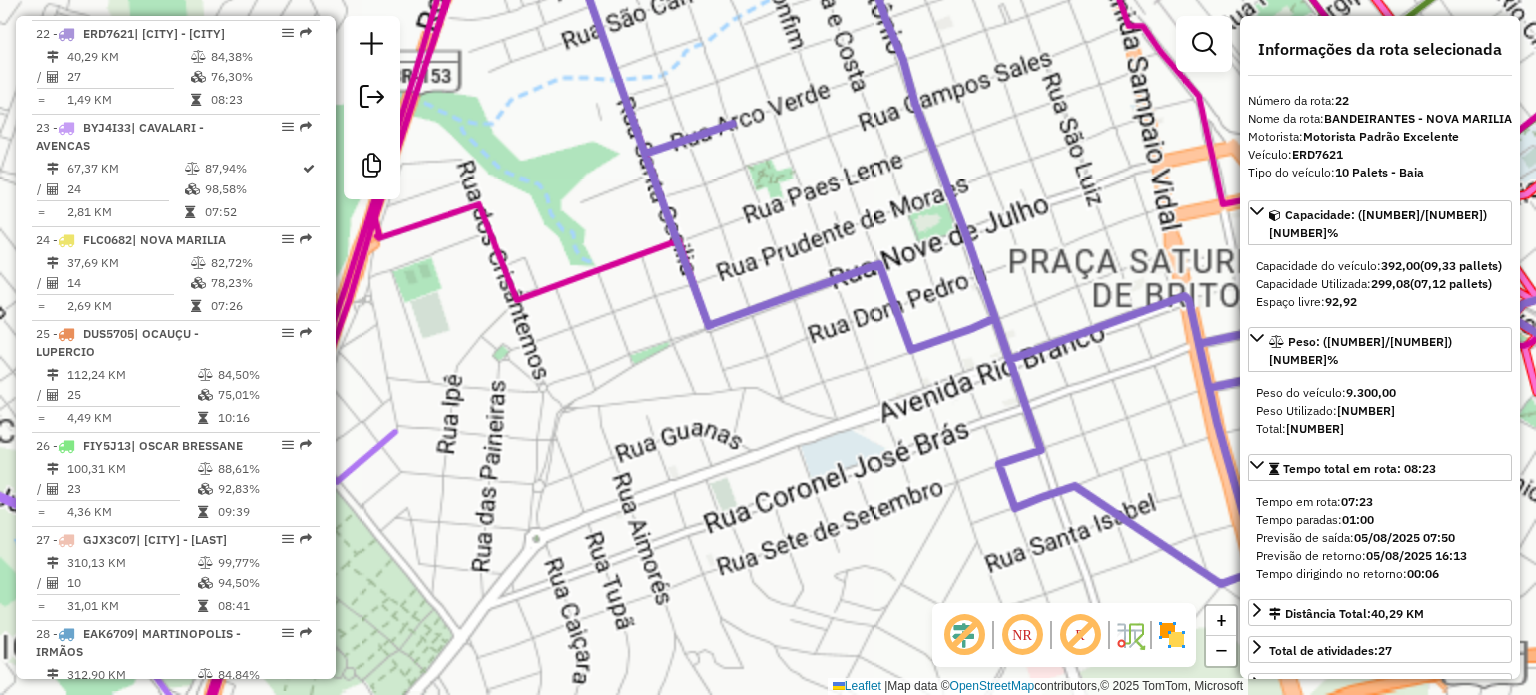 click 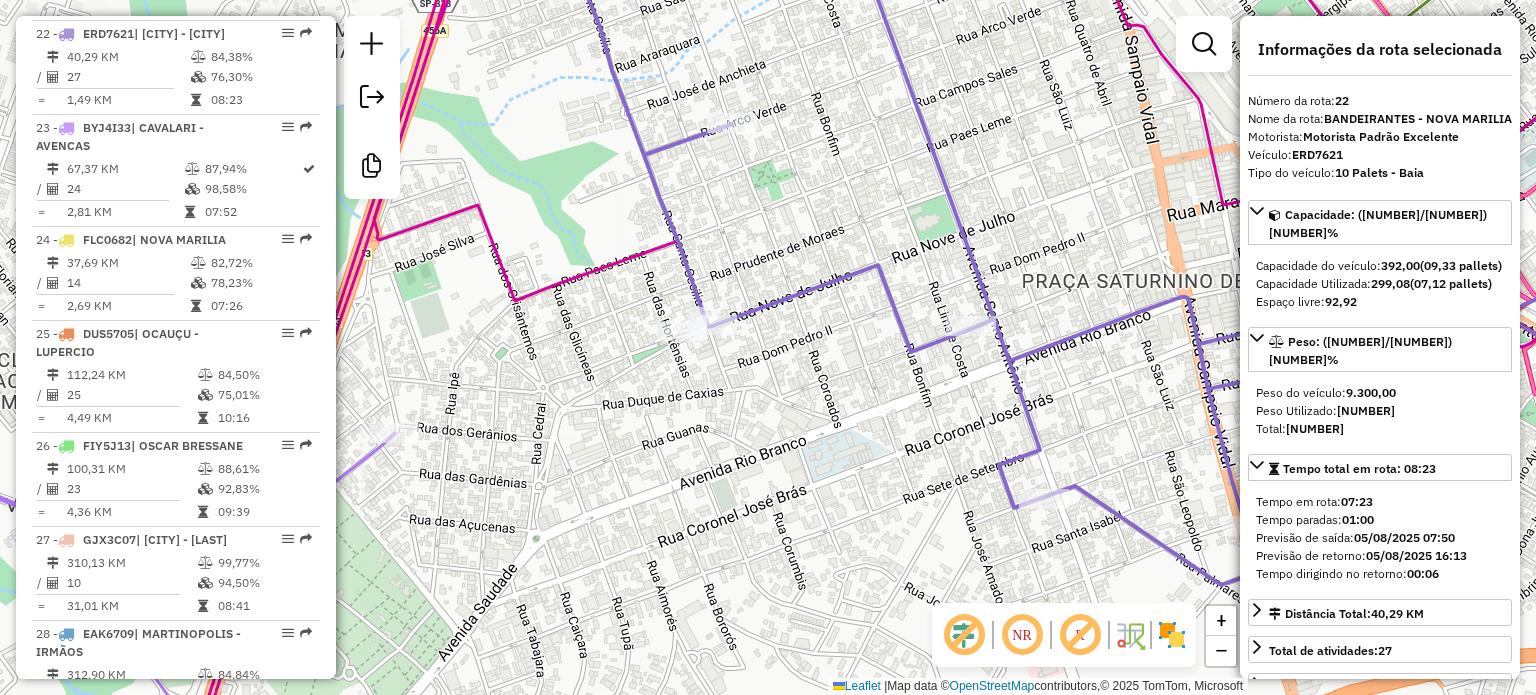 click 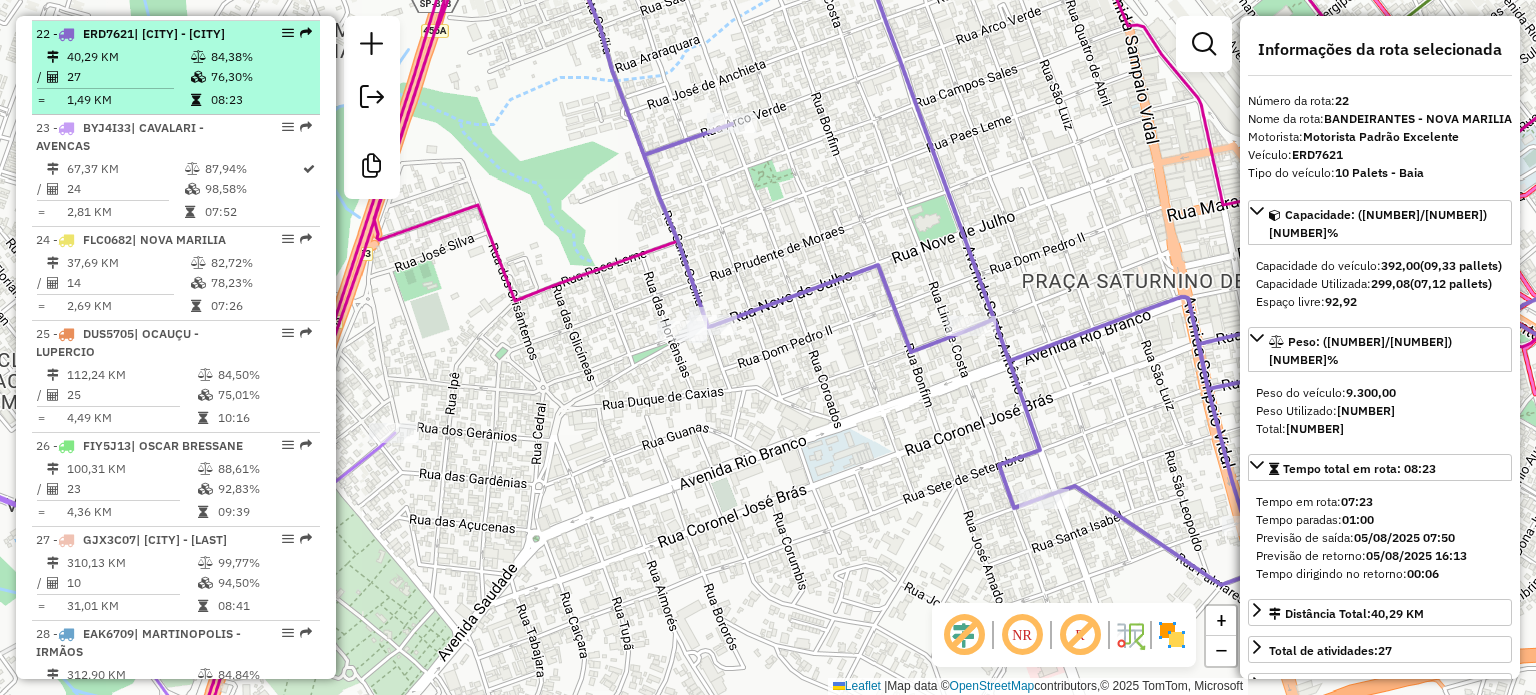 click on "[NUMBER] -      [PLATE]   | [CITY] - [CITY]" at bounding box center (176, 34) 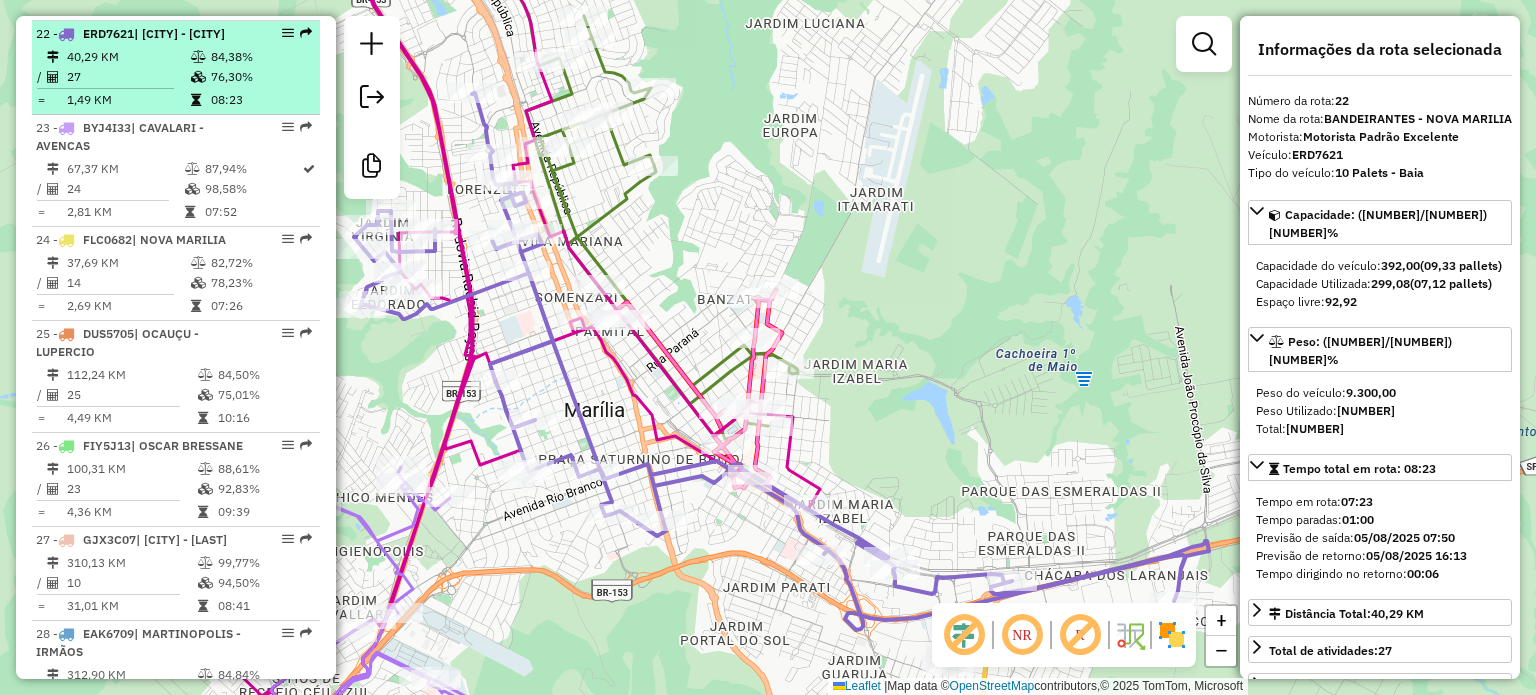 click at bounding box center [288, 33] 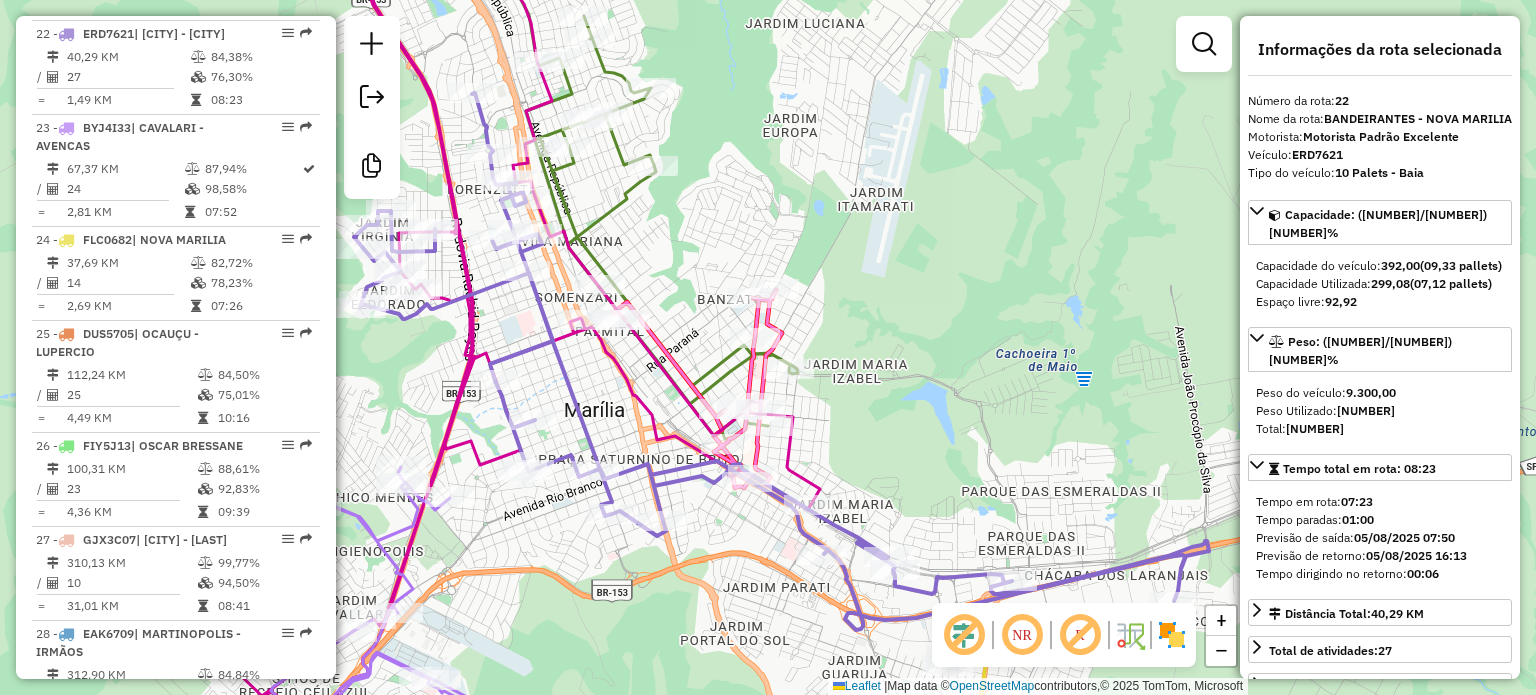 click 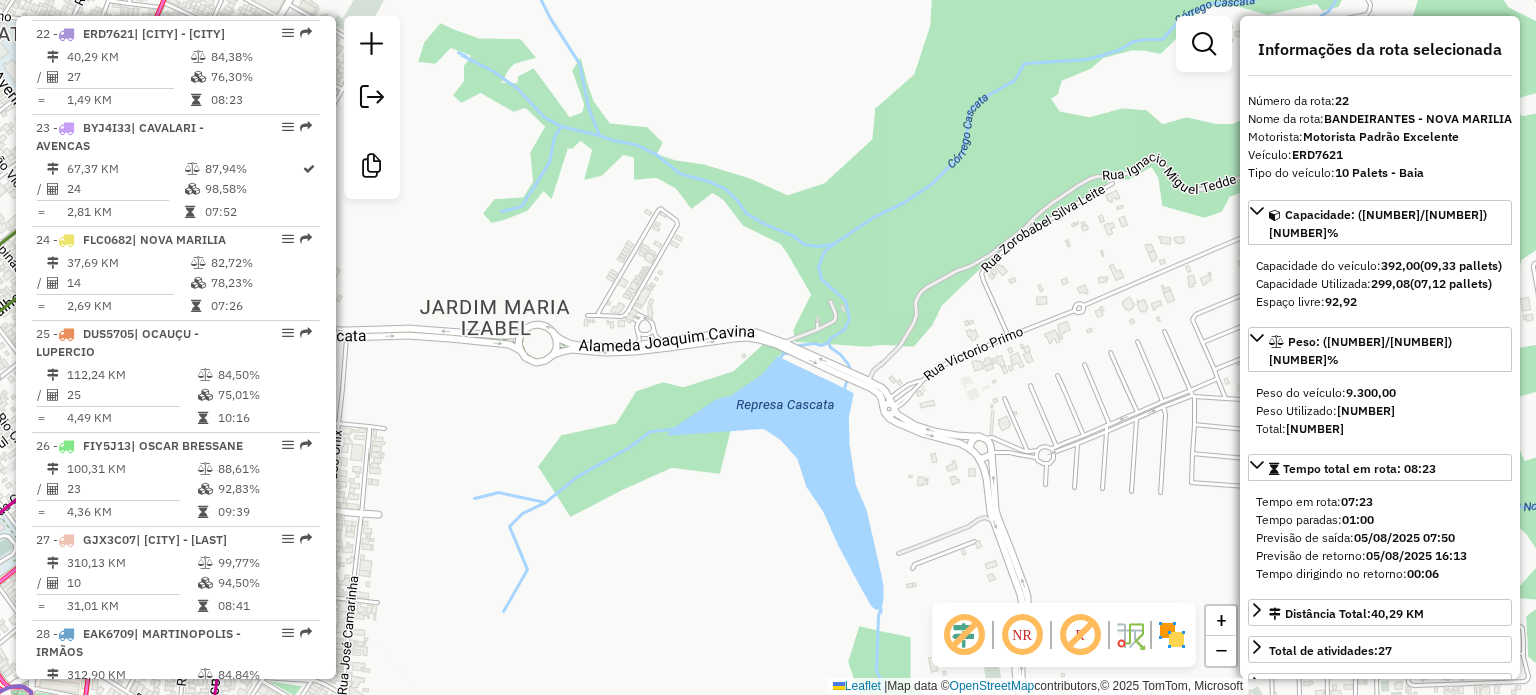drag, startPoint x: 352, startPoint y: 492, endPoint x: 663, endPoint y: 383, distance: 329.5482 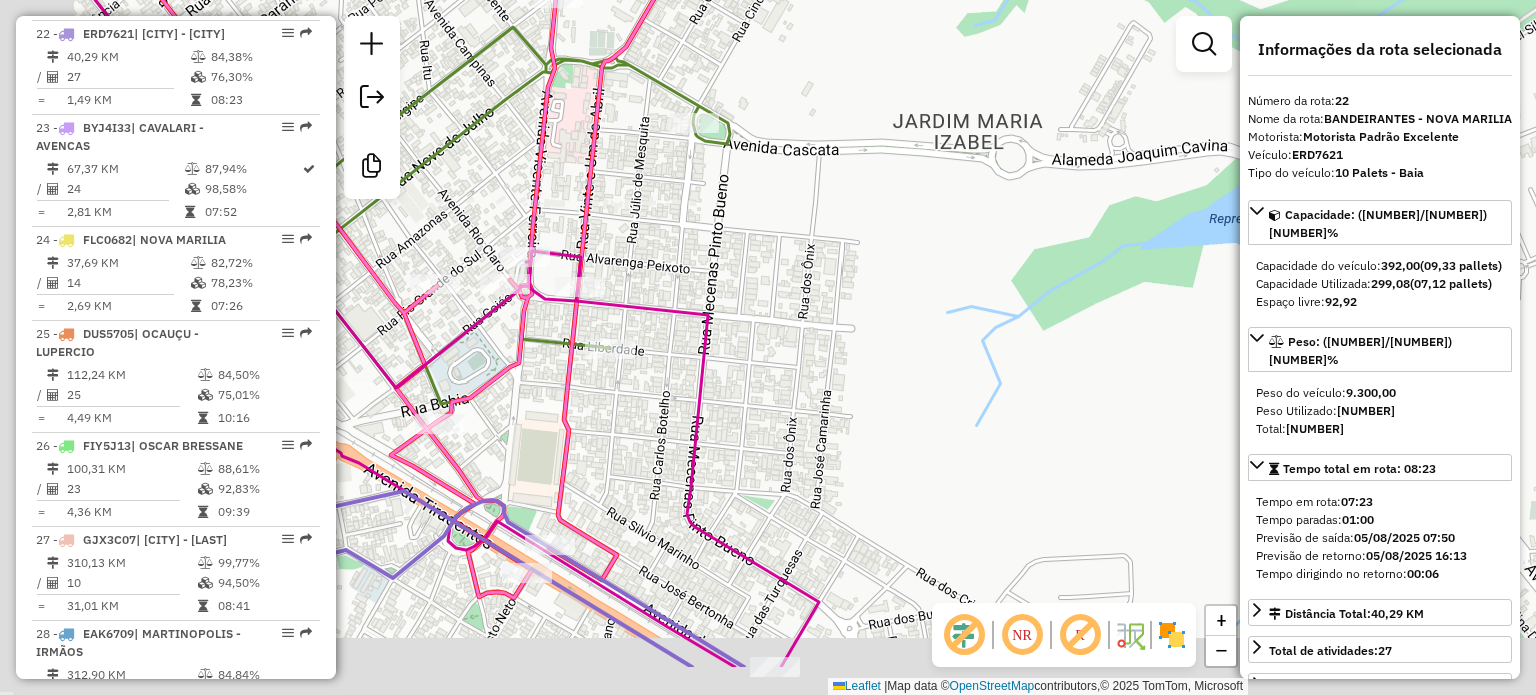 drag, startPoint x: 577, startPoint y: 513, endPoint x: 911, endPoint y: 381, distance: 359.13785 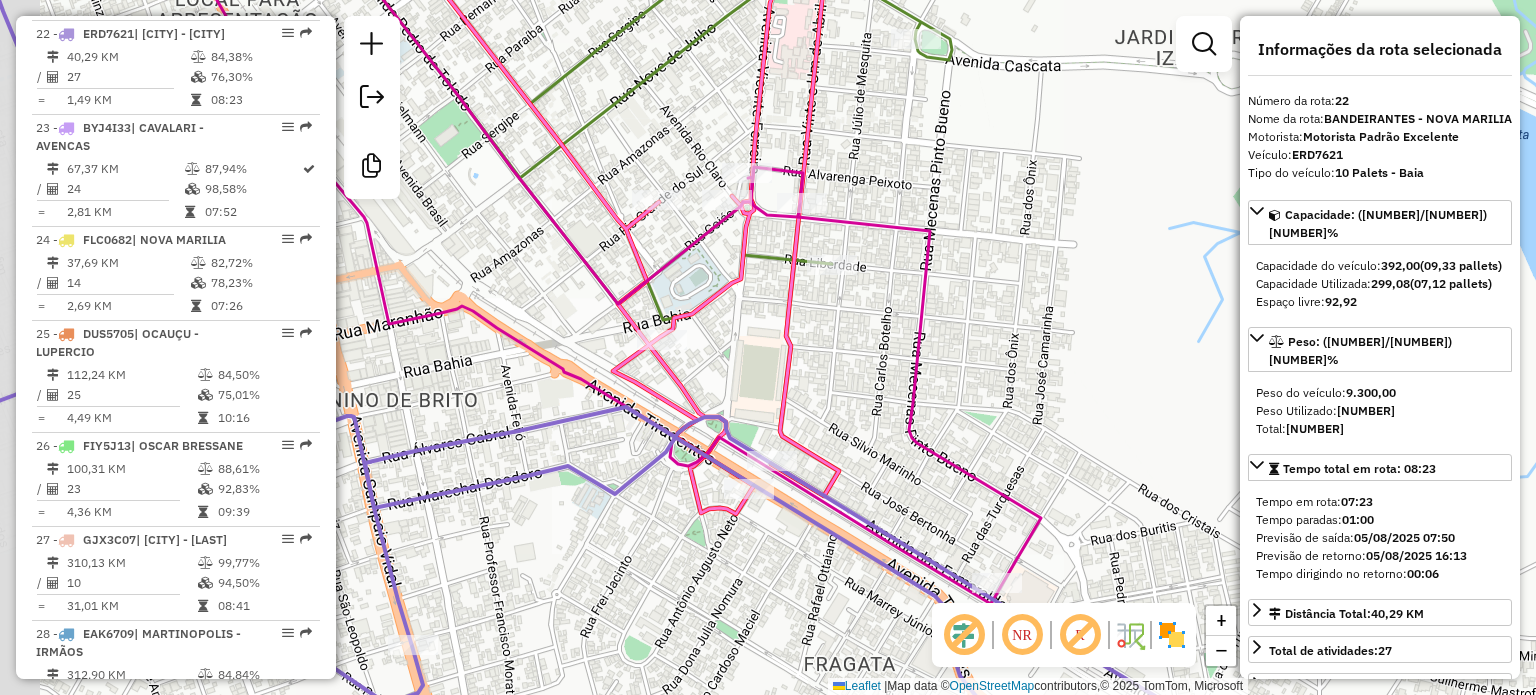 drag, startPoint x: 543, startPoint y: 483, endPoint x: 684, endPoint y: 423, distance: 153.2351 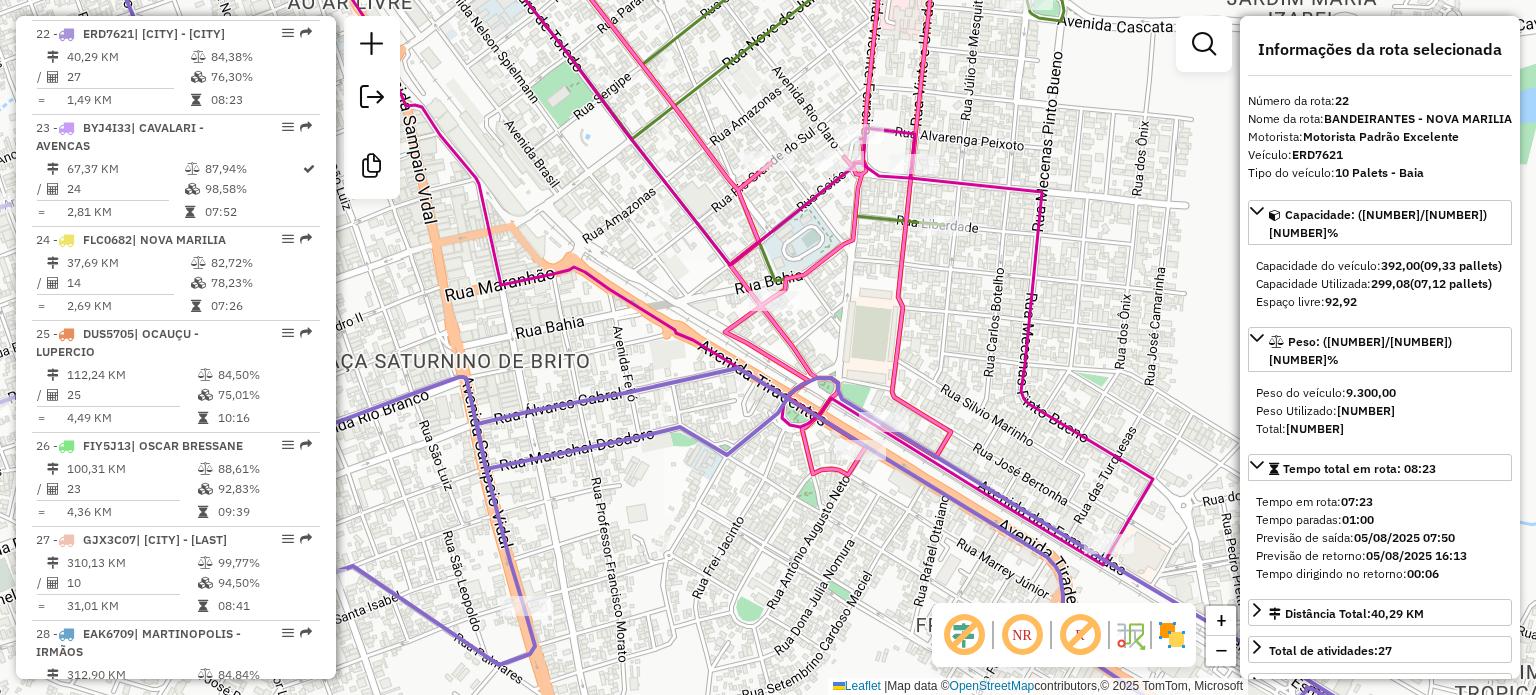drag, startPoint x: 491, startPoint y: 456, endPoint x: 607, endPoint y: 431, distance: 118.66339 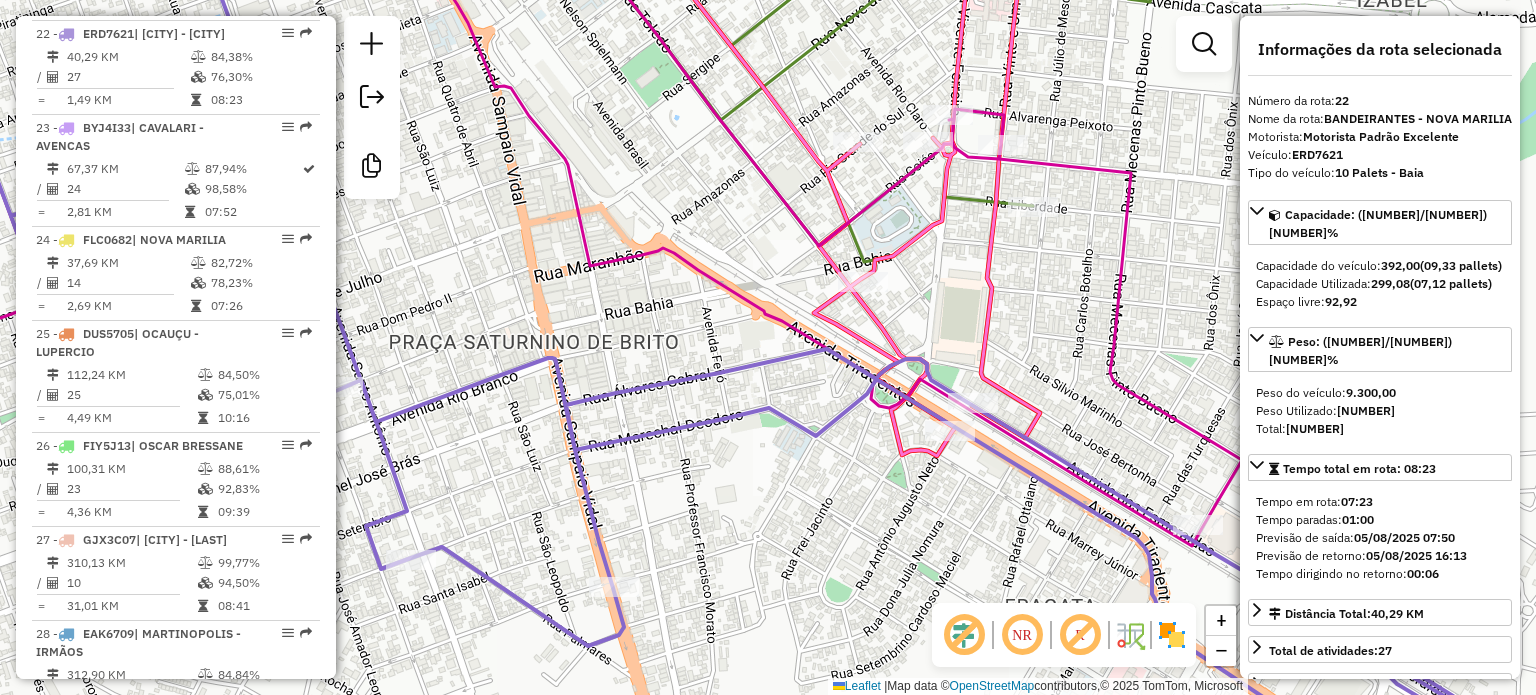 drag, startPoint x: 524, startPoint y: 401, endPoint x: 608, endPoint y: 396, distance: 84.14868 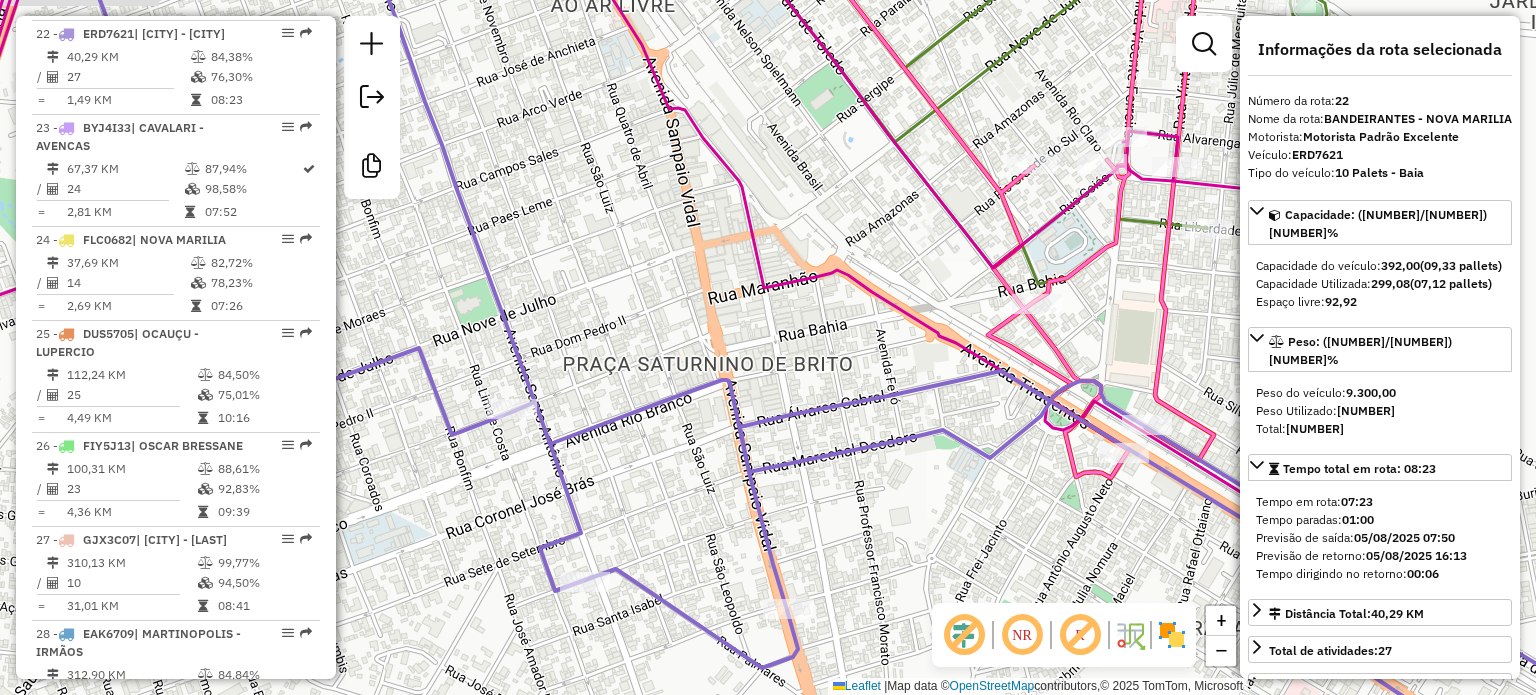drag, startPoint x: 427, startPoint y: 438, endPoint x: 602, endPoint y: 464, distance: 176.92088 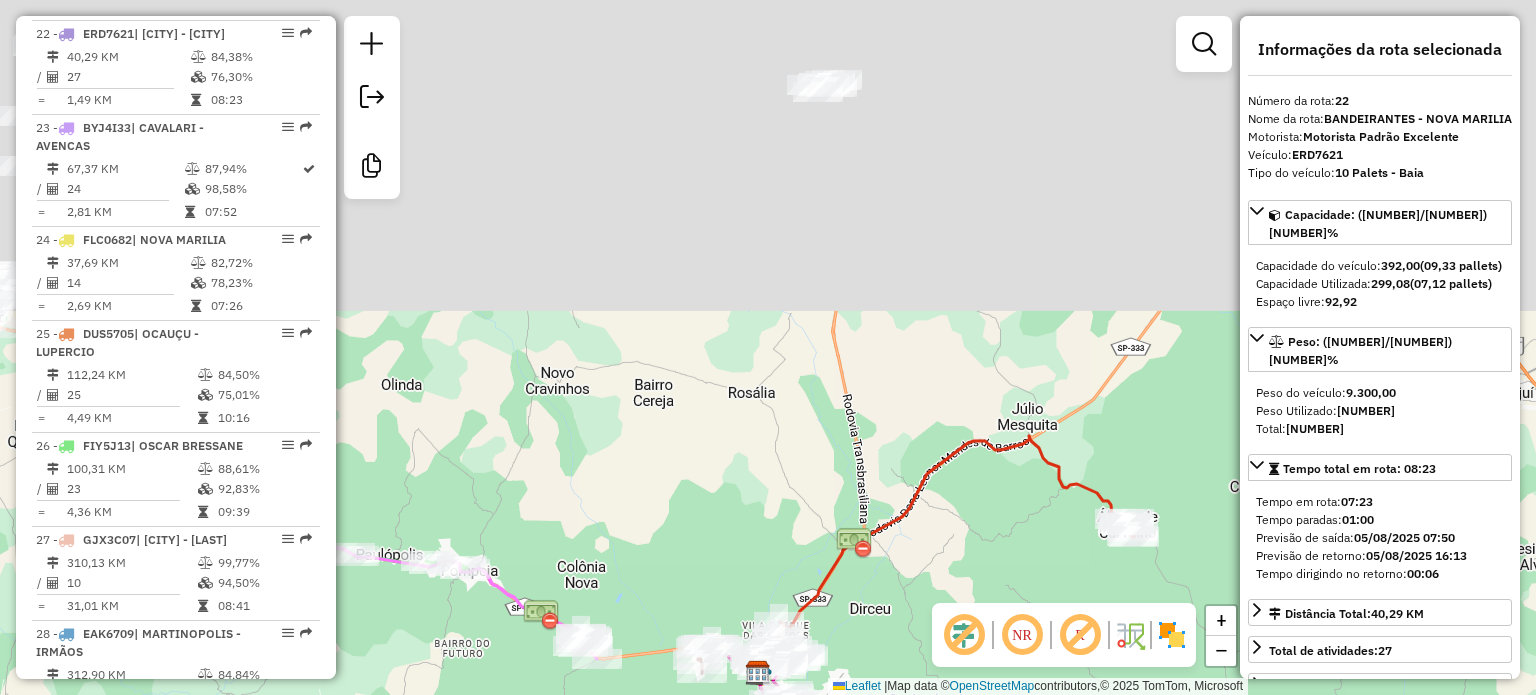 drag, startPoint x: 988, startPoint y: 86, endPoint x: 864, endPoint y: 517, distance: 448.483 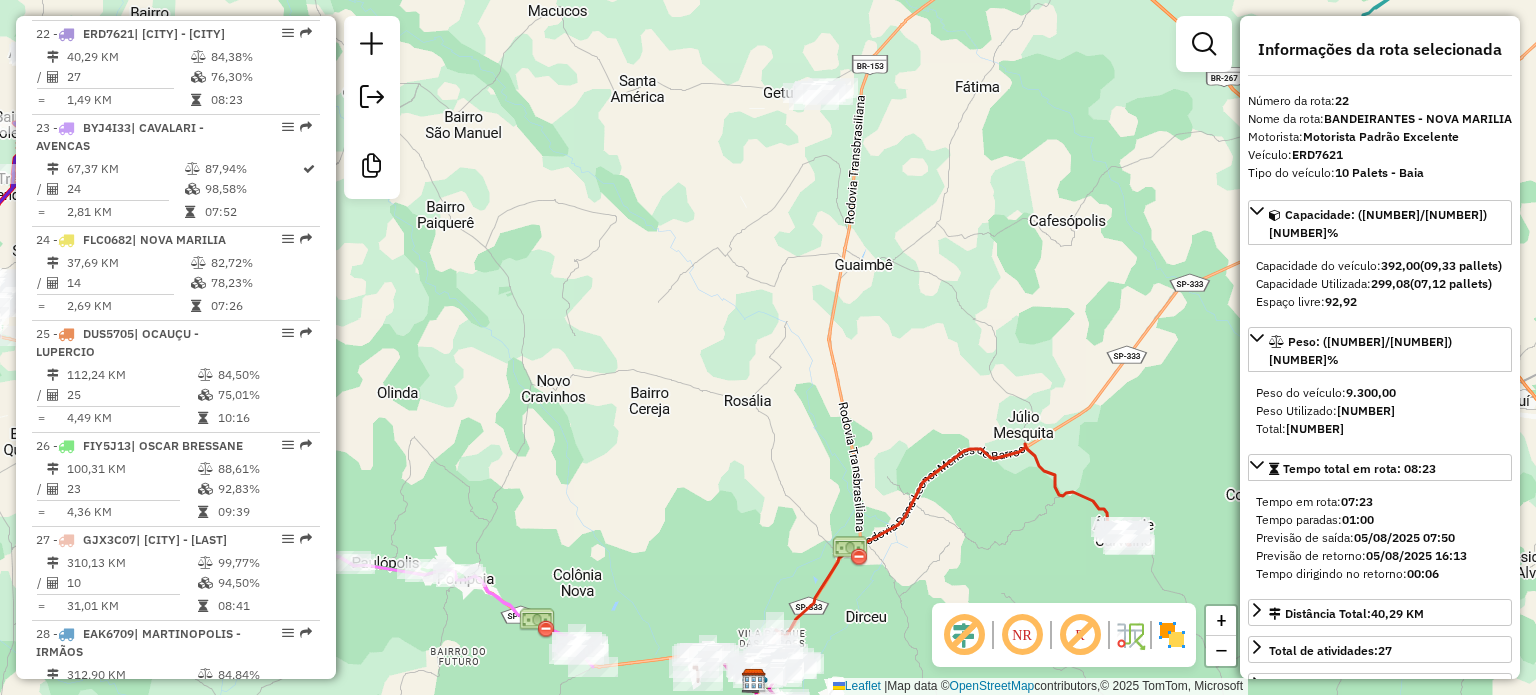 drag, startPoint x: 1035, startPoint y: 247, endPoint x: 787, endPoint y: 742, distance: 553.65063 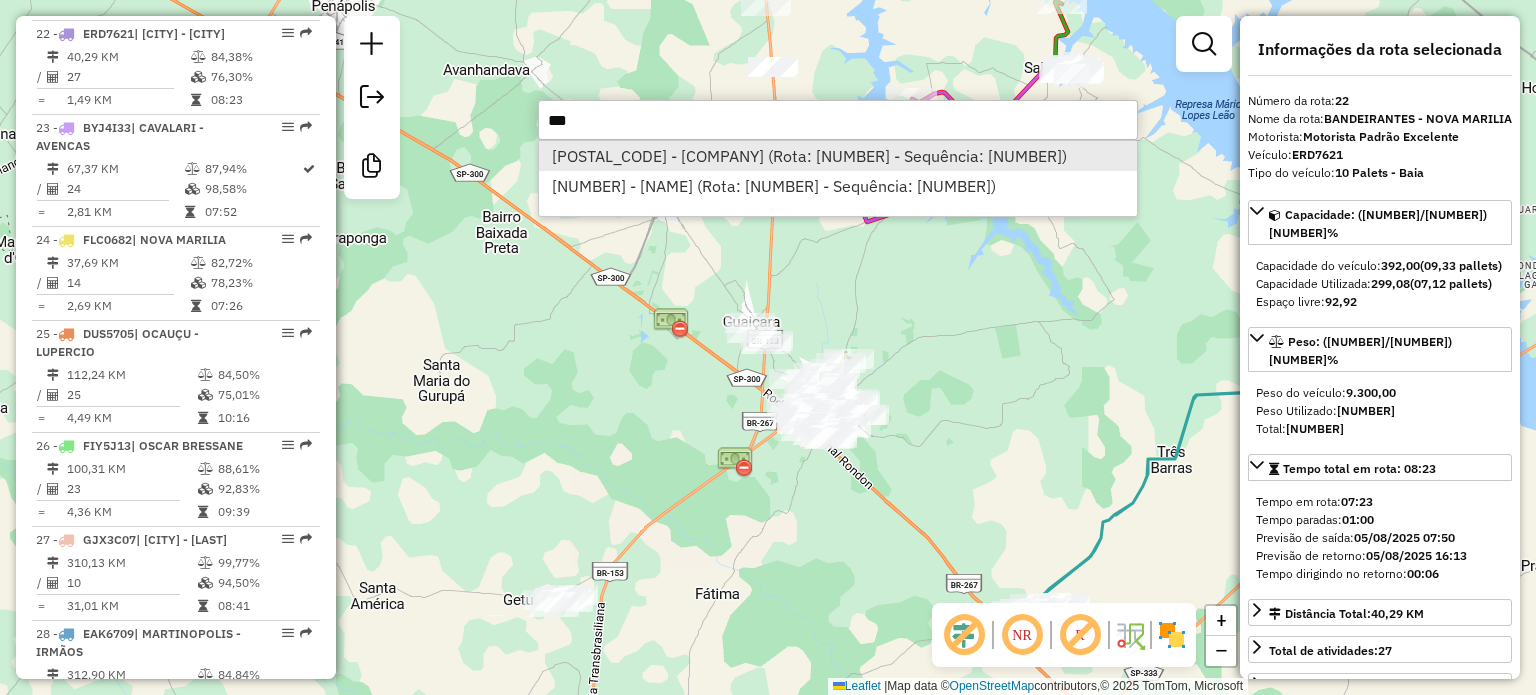 type on "***" 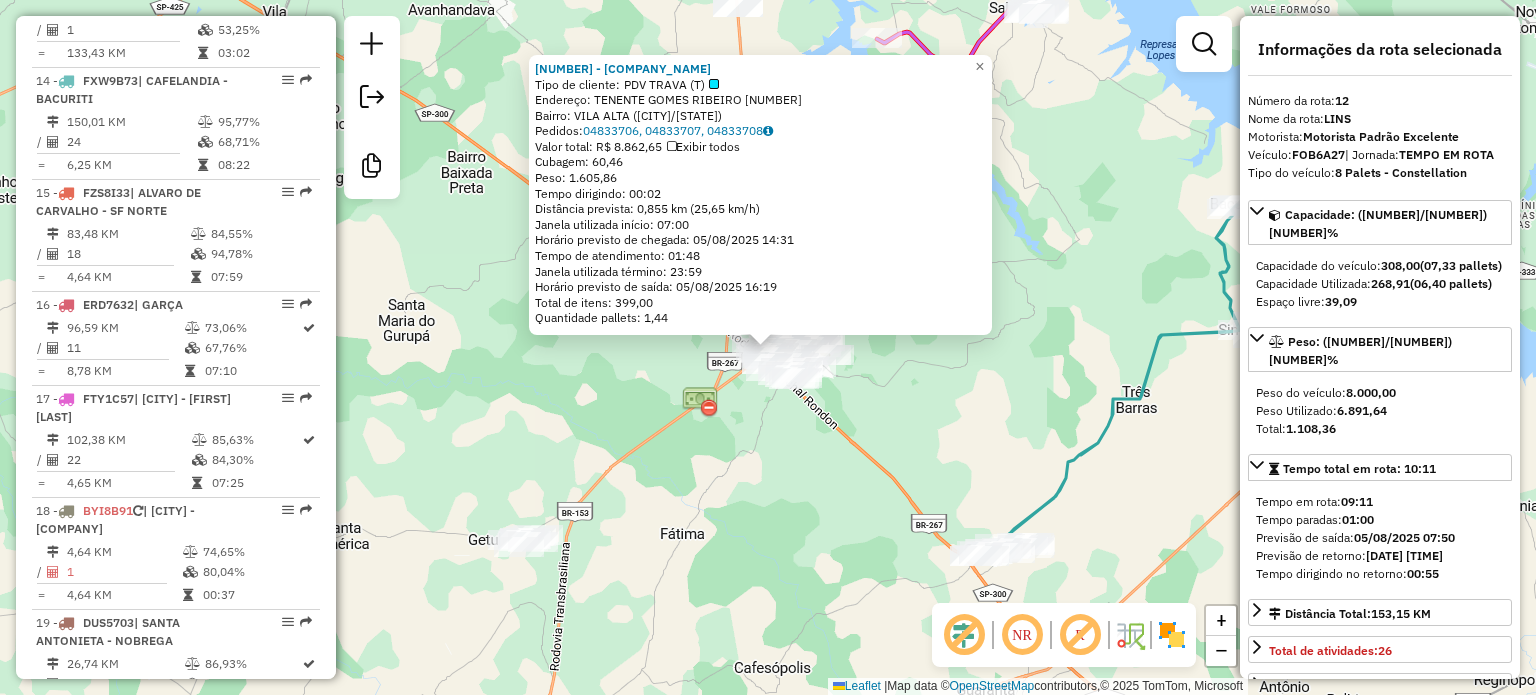 scroll, scrollTop: 1916, scrollLeft: 0, axis: vertical 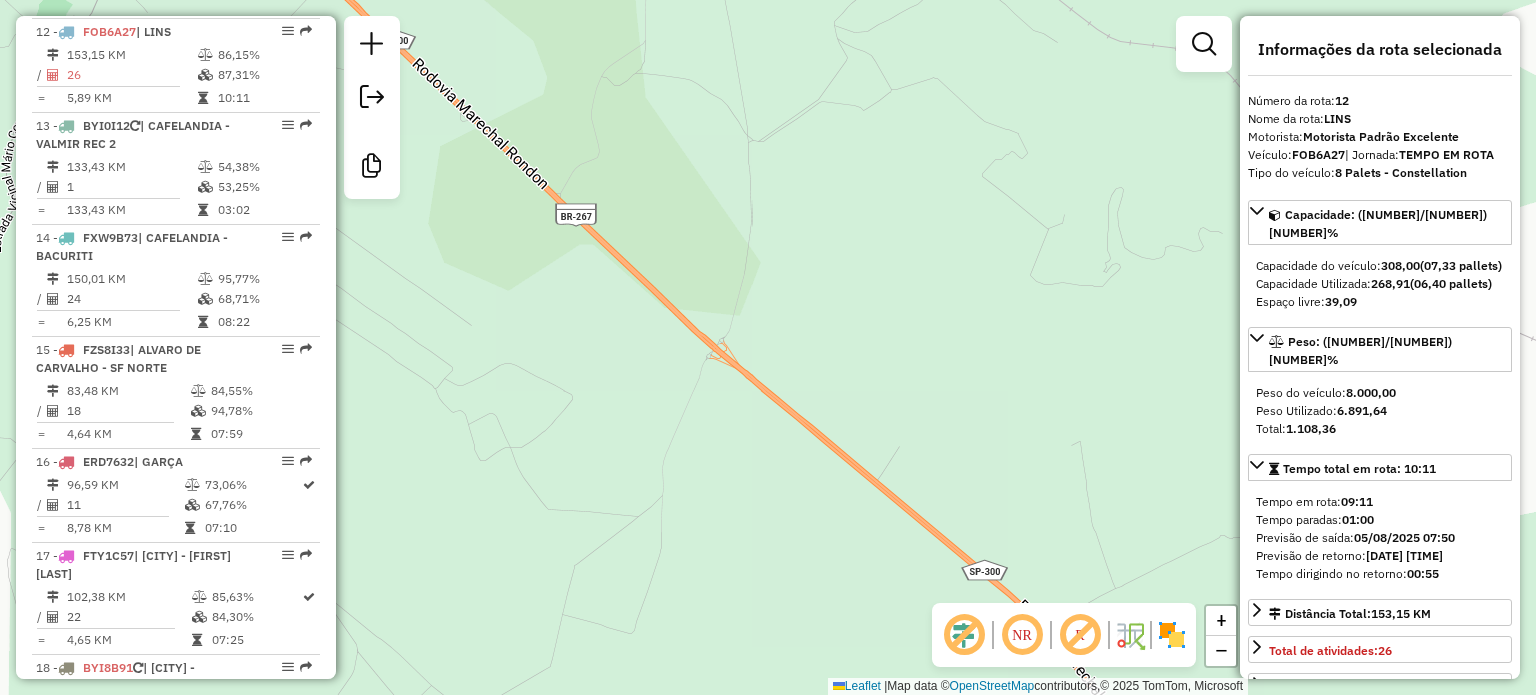 drag, startPoint x: 616, startPoint y: 250, endPoint x: 980, endPoint y: 627, distance: 524.04675 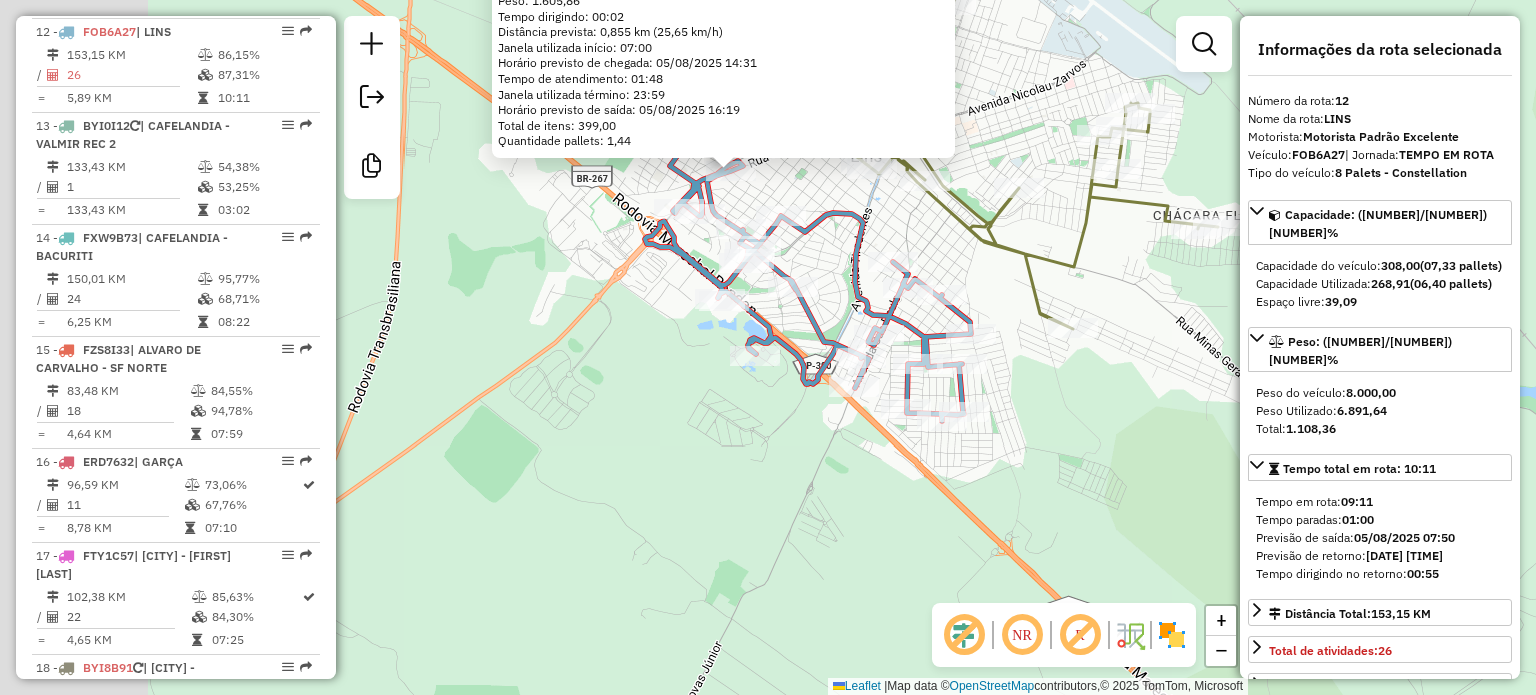 drag, startPoint x: 774, startPoint y: 197, endPoint x: 1065, endPoint y: 323, distance: 317.10724 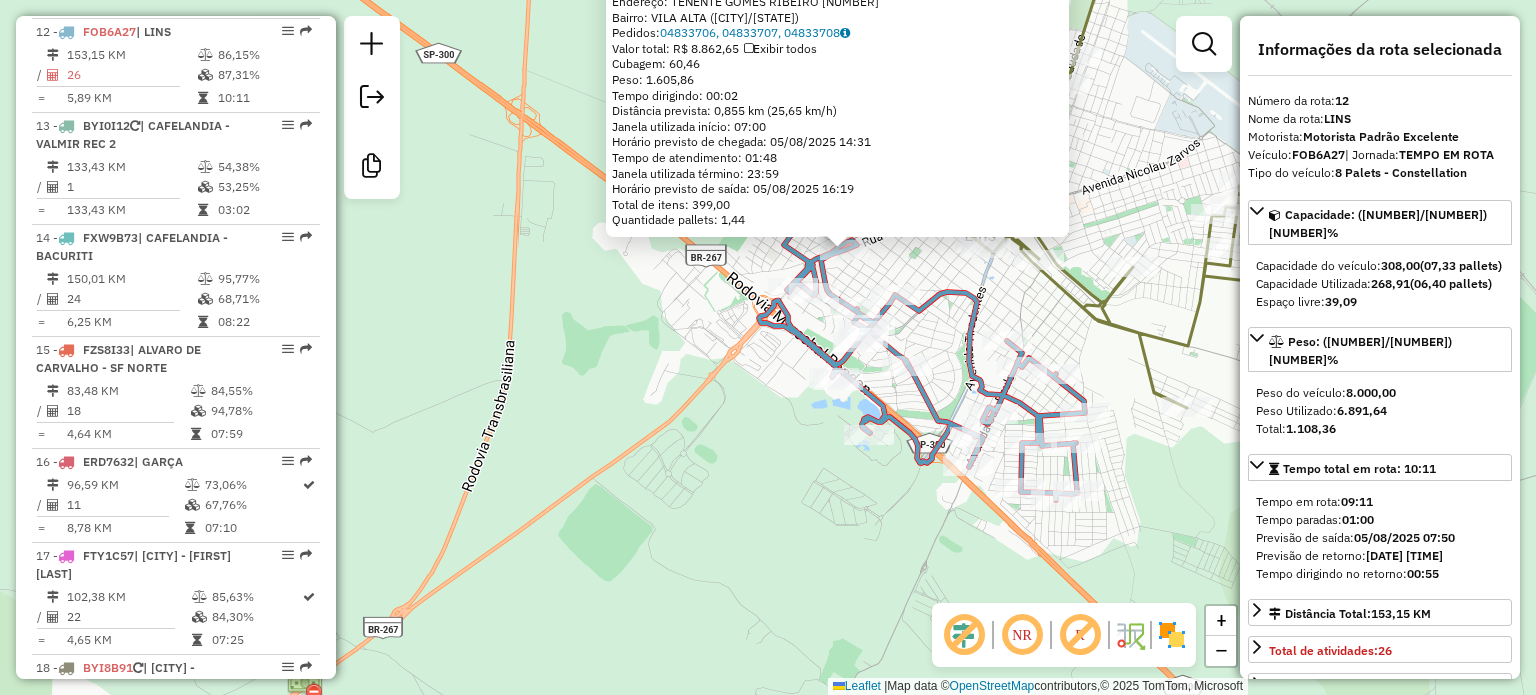 click on "[NUMBER] - [COMPANY_NAME]  Tipo de cliente:   PDV TRAVA (T)   Endereço:  [STREET] [NUMBER]   Bairro: [NEIGHBORHOOD] ([CITY] / [STATE])   Pedidos:  [NUMBER], [NUMBER], [NUMBER]   Valor total: [CURRENCY] [NUMBER]   Exibir todos   Cubagem: [NUMBER]  Peso: [NUMBER]  Tempo dirigindo: [TIME]   Distância prevista: [NUMBER] km ([NUMBER] km/h)   Janela utilizada início: [TIME]   Horário previsto de chegada: [DATE] [TIME]   Tempo de atendimento: [TIME]   Janela utilizada término: [TIME]   Horário previsto de saída: [DATE] [TIME]   Total de itens: [NUMBER]   Quantidade pallets: [NUMBER]  × Janela de atendimento Grade de atendimento Capacidade Transportadoras Veículos Cliente Pedidos  Rotas Selecione os dias de semana para filtrar as janelas de atendimento  Seg   Ter   Qua   Qui   Sex   Sáb   Dom" 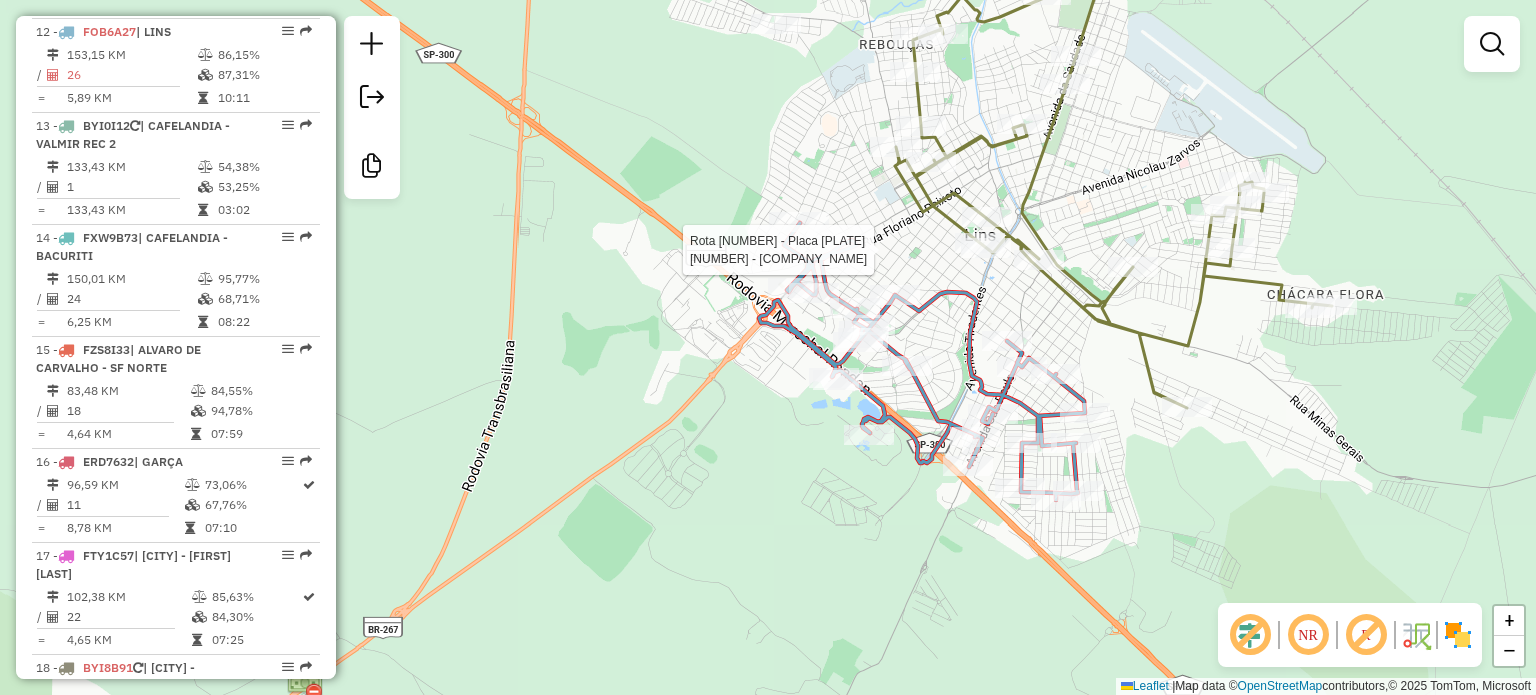 select on "**********" 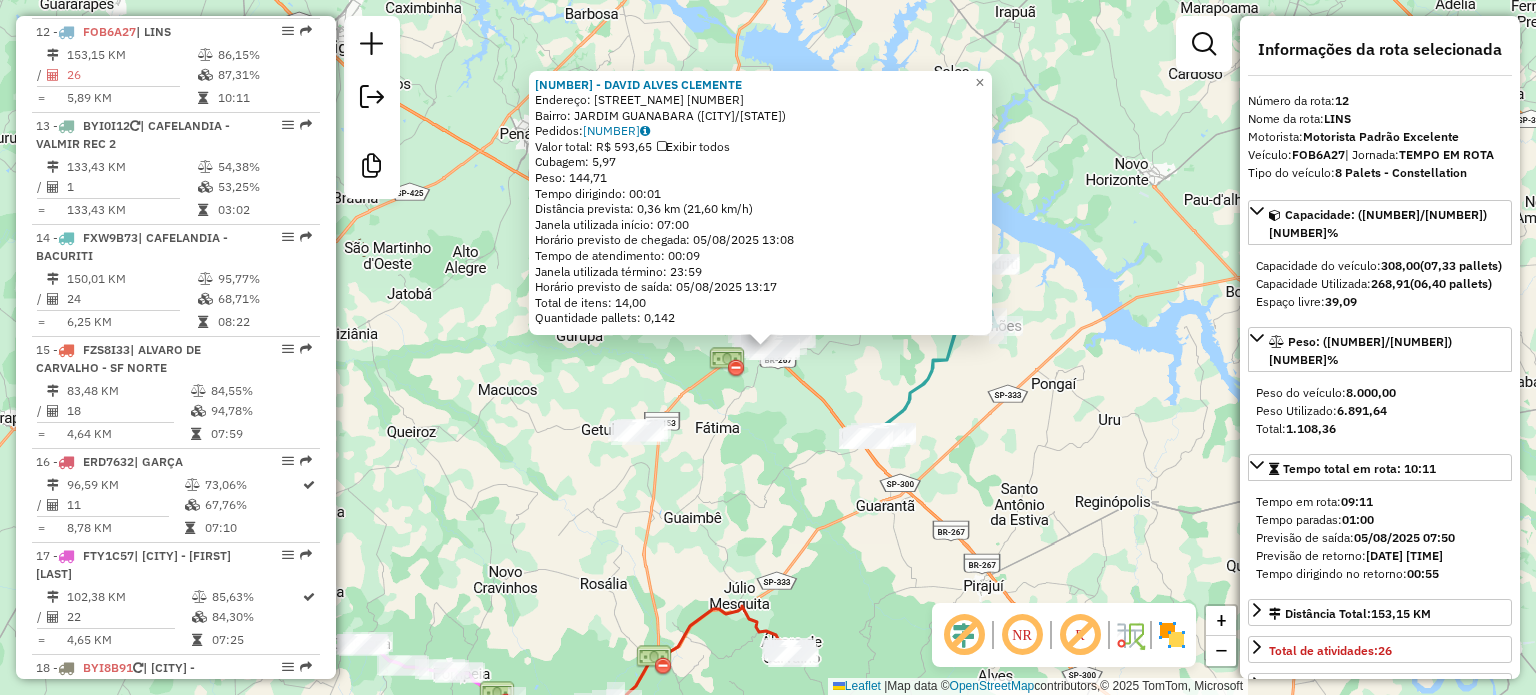click on "[NUMBER] - [COMPANY_NAME] (Rota: [NUMBER] - Sequência: [NUMBER])  Endereço: [STREET] [NUMBER]   Bairro: [NEIGHBORHOOD] ([CITY] / [STATE])   Pedidos:  [NUMBER]   Valor total: [CURRENCY] [NUMBER]   Exibir todos   Cubagem: [NUMBER]  Peso: [NUMBER]  Tempo dirigindo: [TIME]   Distância prevista: [NUMBER] km ([NUMBER] km/h)   Janela utilizada início: [TIME]   Horário previsto de chegada: [DATE] [TIME]   Tempo de atendimento: [TIME]   Janela utilizada término: [TIME]   Horário previsto de saída: [DATE] [TIME]   Total de itens: [NUMBER]   Quantidade pallets: [NUMBER]  × Janela de atendimento Grade de atendimento Capacidade Transportadoras Veículos Cliente Pedidos  Rotas Selecione os dias de semana para filtrar as janelas de atendimento  Seg   Ter   Qua   Qui   Sex   Sáb   Dom  Informe o período da janela de atendimento: De: Até:  Filtrar exatamente a janela do cliente  Considerar janela de atendimento padrão  Selecione os dias de semana para filtrar as grades de atendimento  Seg   Ter   Qua   Qui   Sex   Sáb   Dom   Peso mínimo:   Peso máximo:  De:" 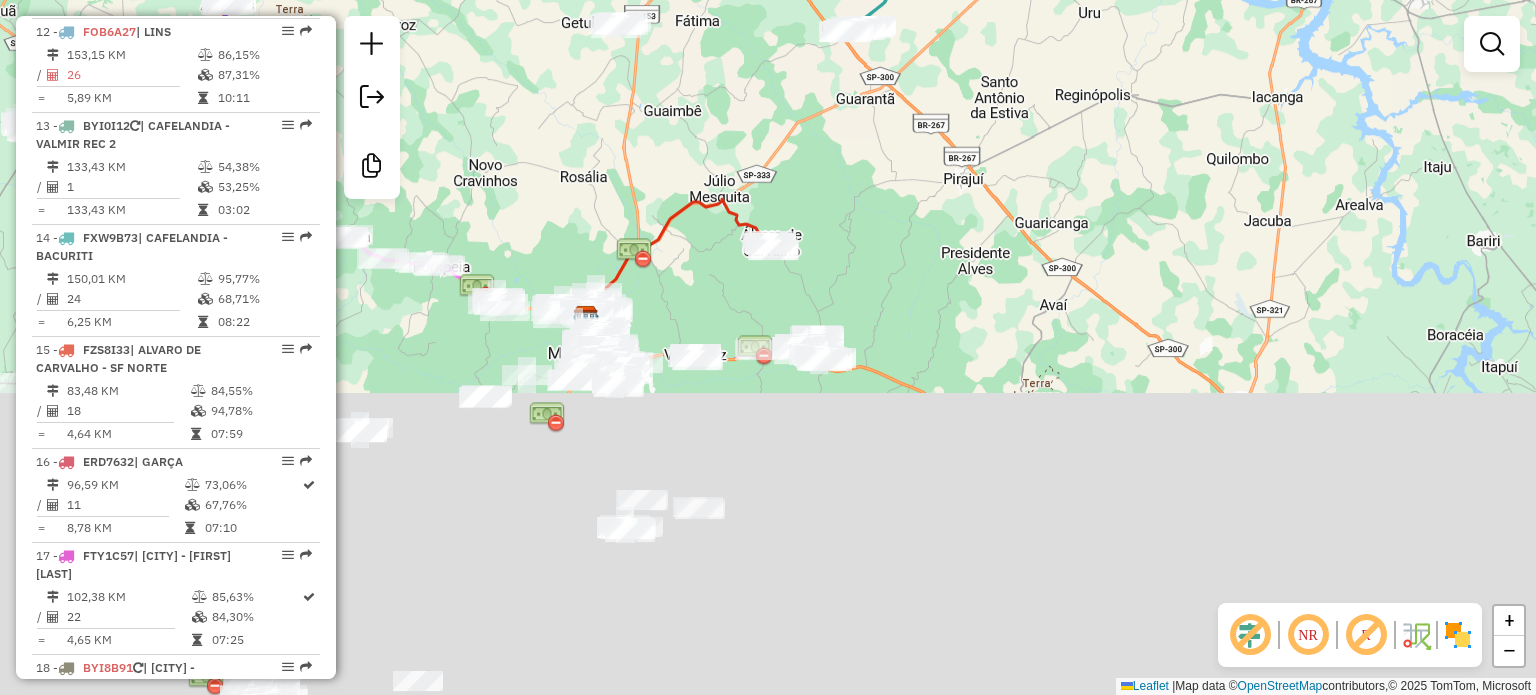 drag, startPoint x: 868, startPoint y: 542, endPoint x: 855, endPoint y: 103, distance: 439.19244 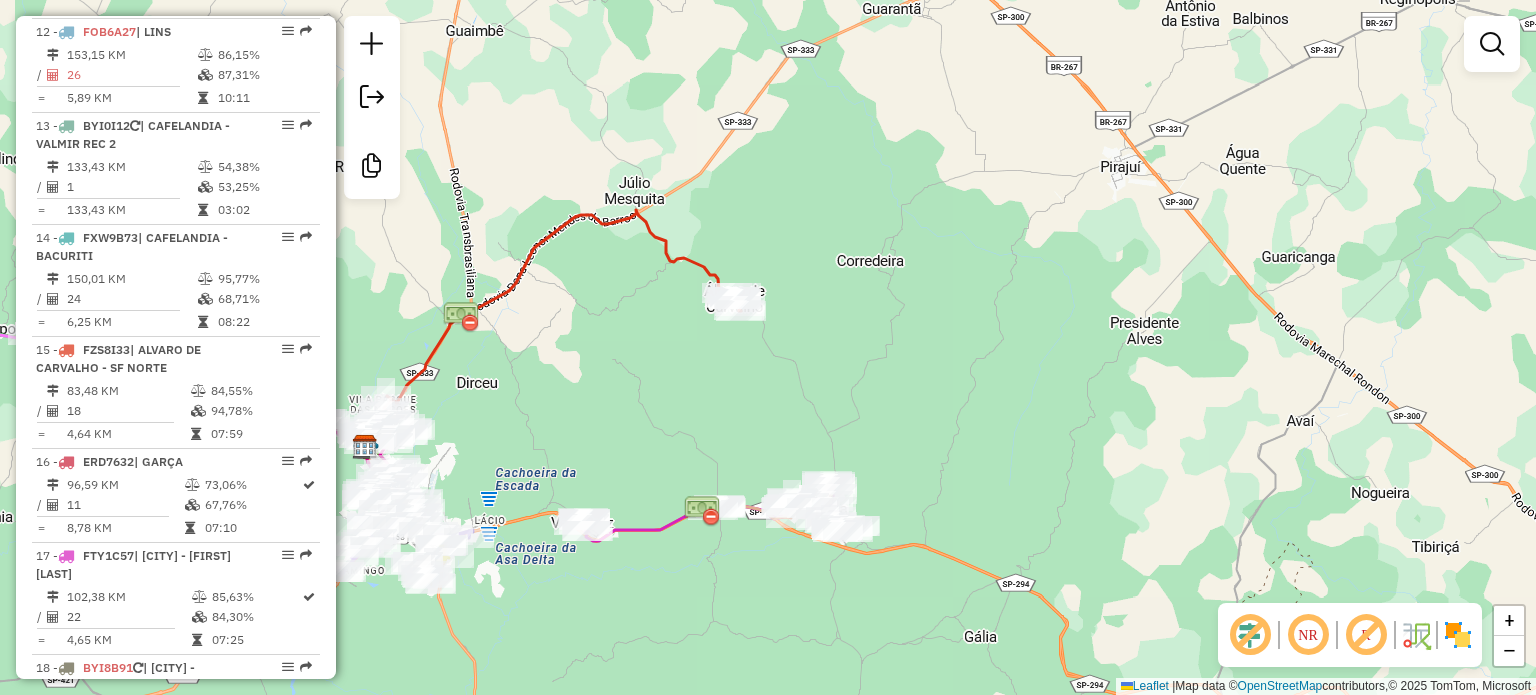drag, startPoint x: 684, startPoint y: 468, endPoint x: 983, endPoint y: 179, distance: 415.8389 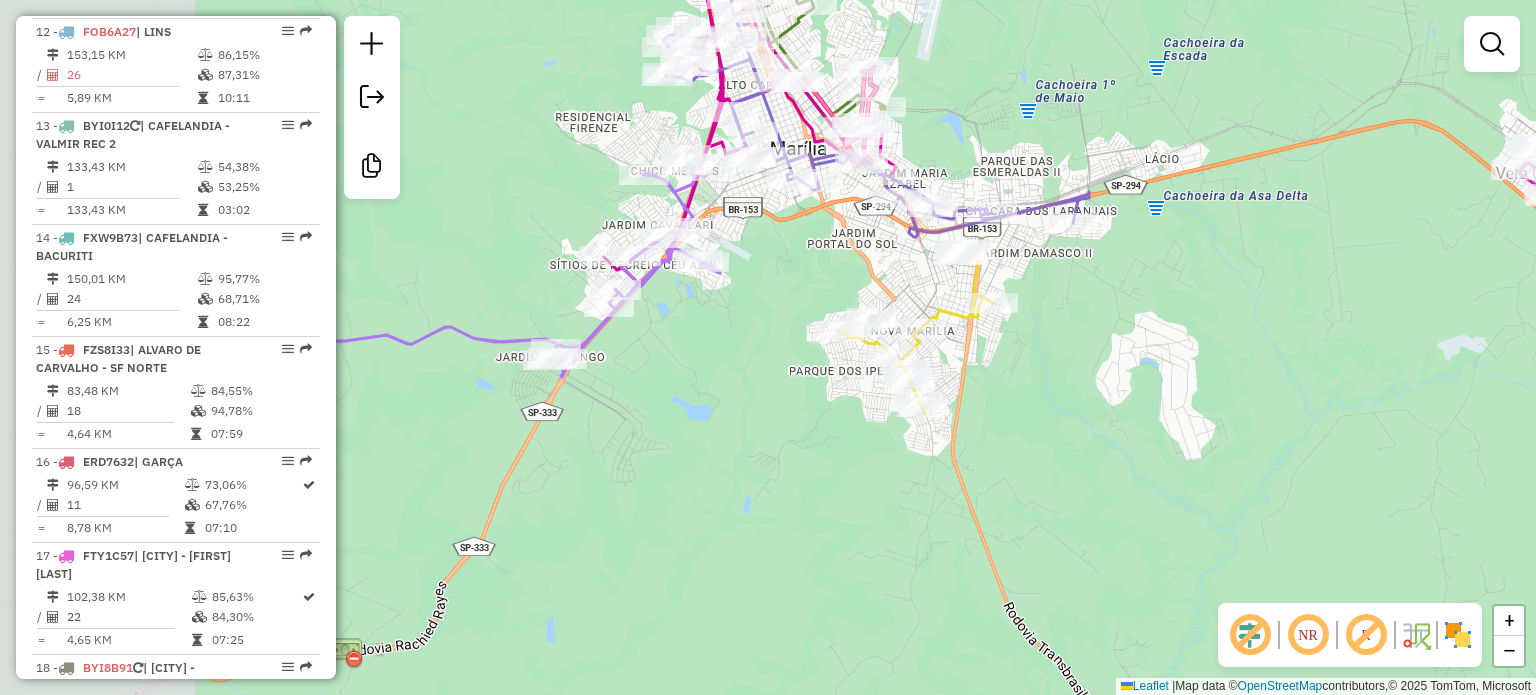 drag, startPoint x: 765, startPoint y: 281, endPoint x: 1016, endPoint y: 155, distance: 280.8505 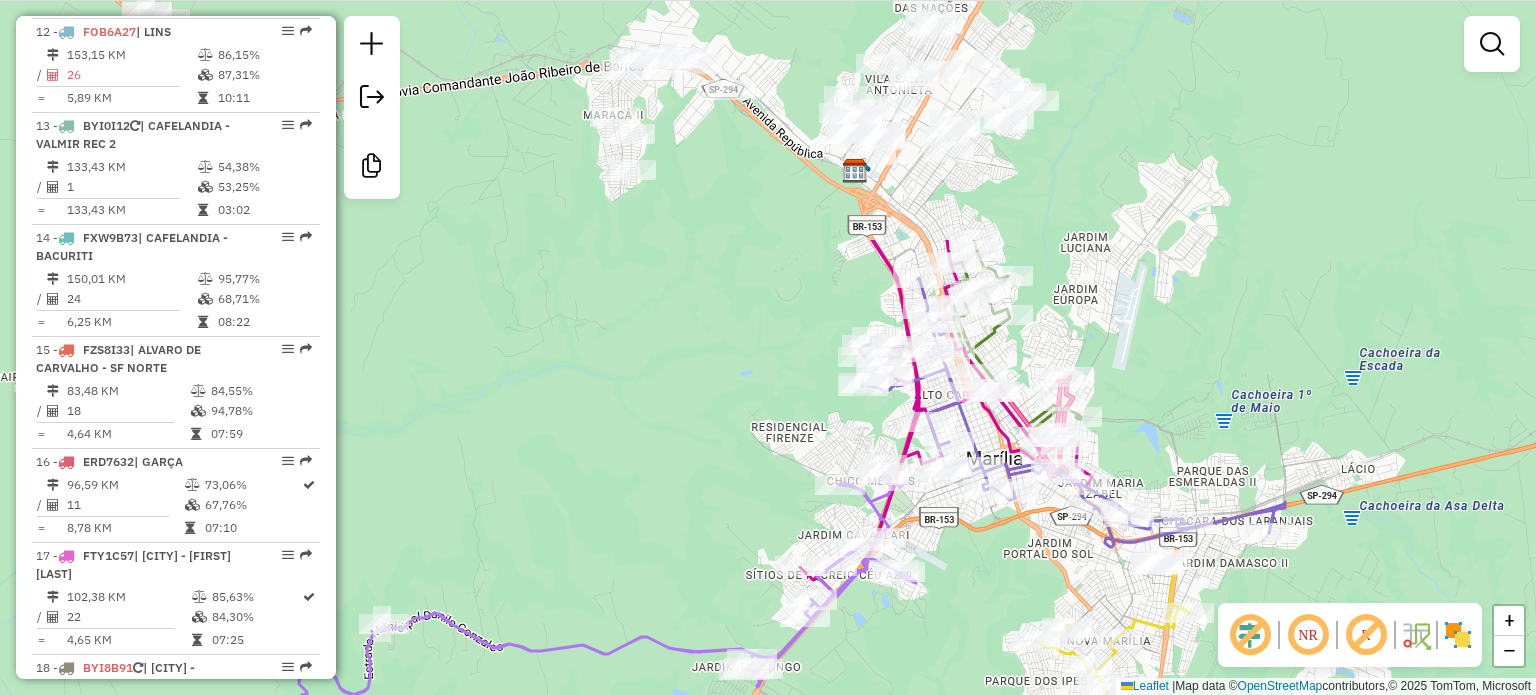 drag, startPoint x: 955, startPoint y: 111, endPoint x: 1145, endPoint y: 426, distance: 367.86548 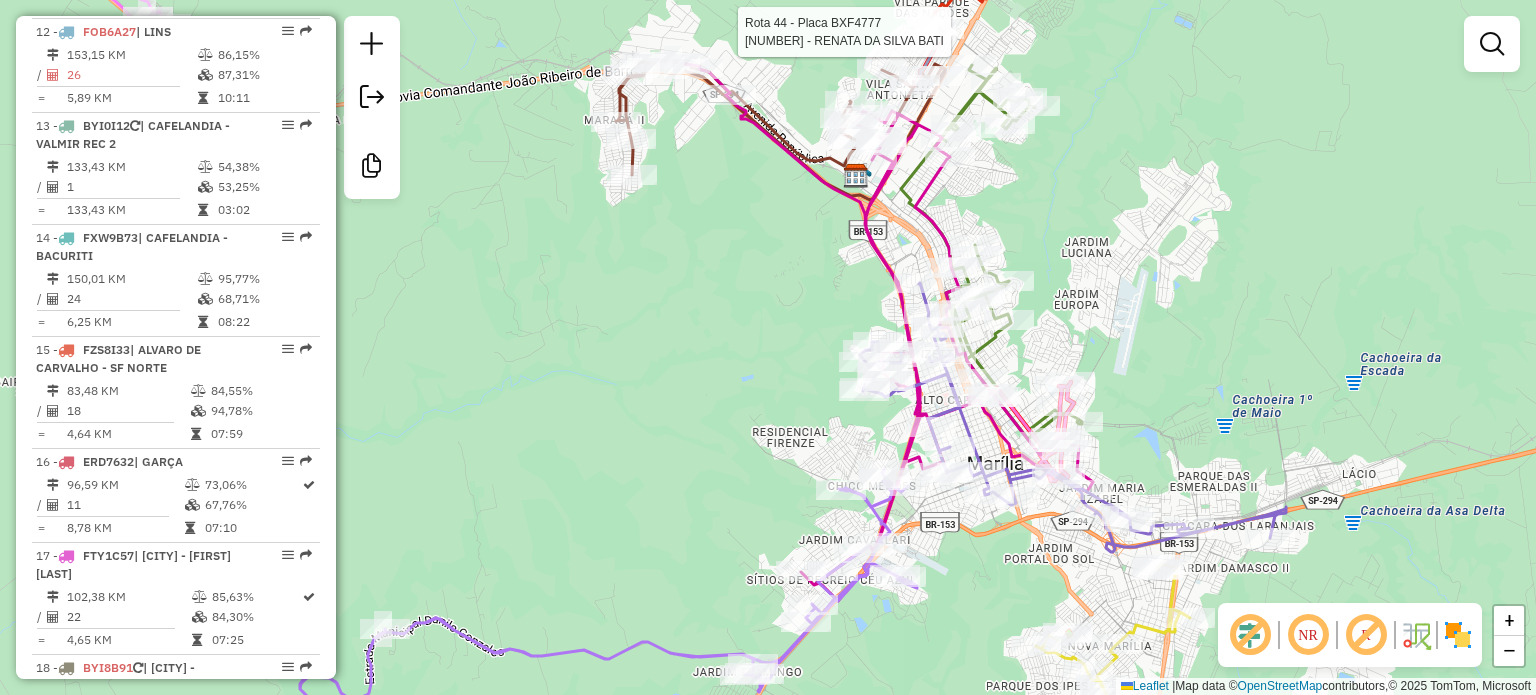 click 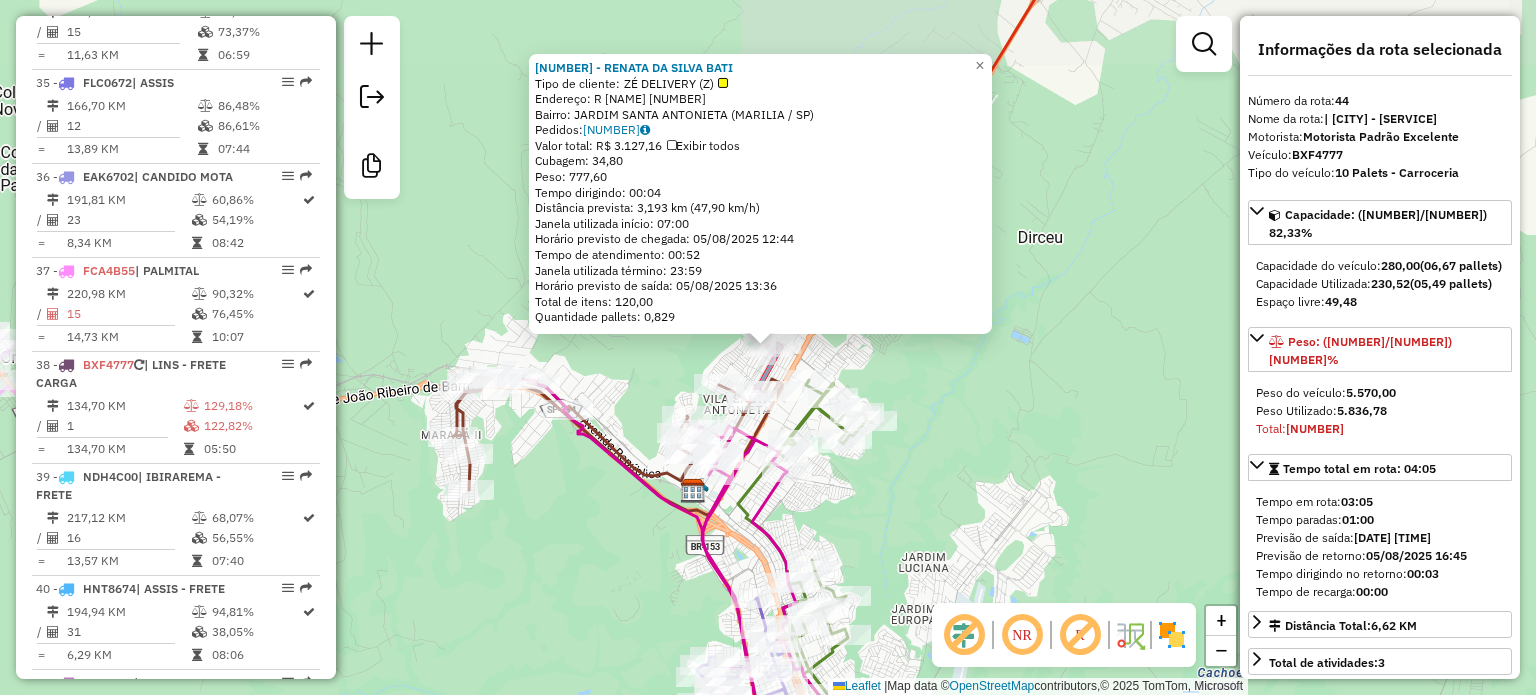 scroll, scrollTop: 5296, scrollLeft: 0, axis: vertical 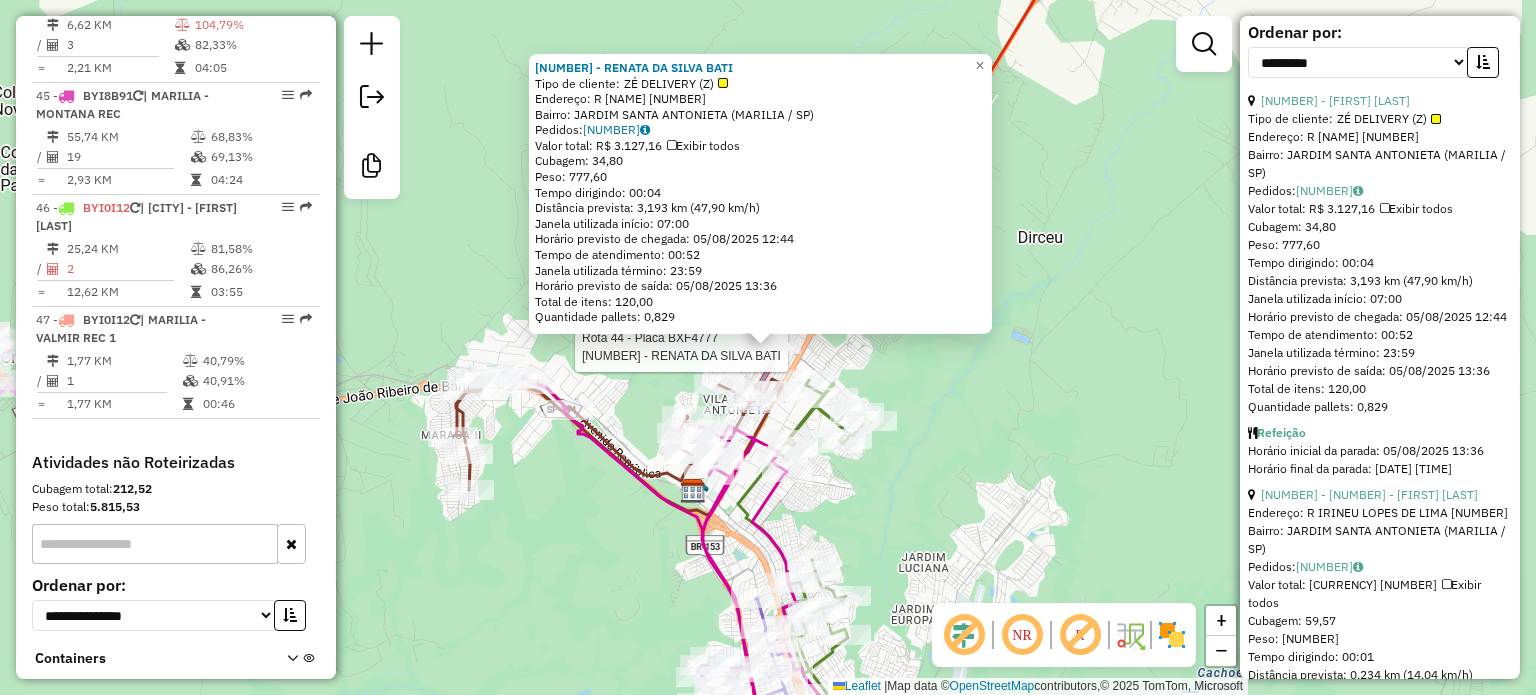 click on "Distância prevista: 3,193 km (47,90 km/h)" 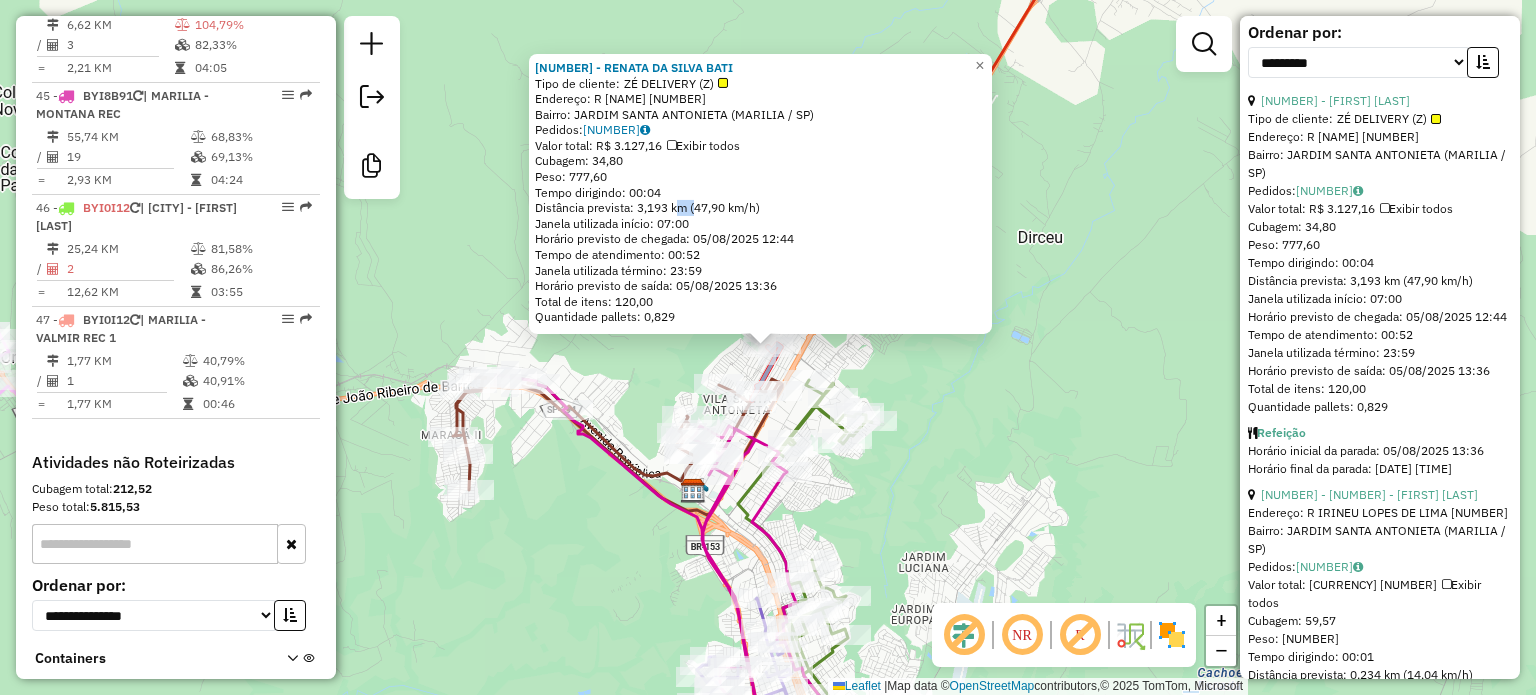 click on "Distância prevista: 3,193 km (47,90 km/h)" 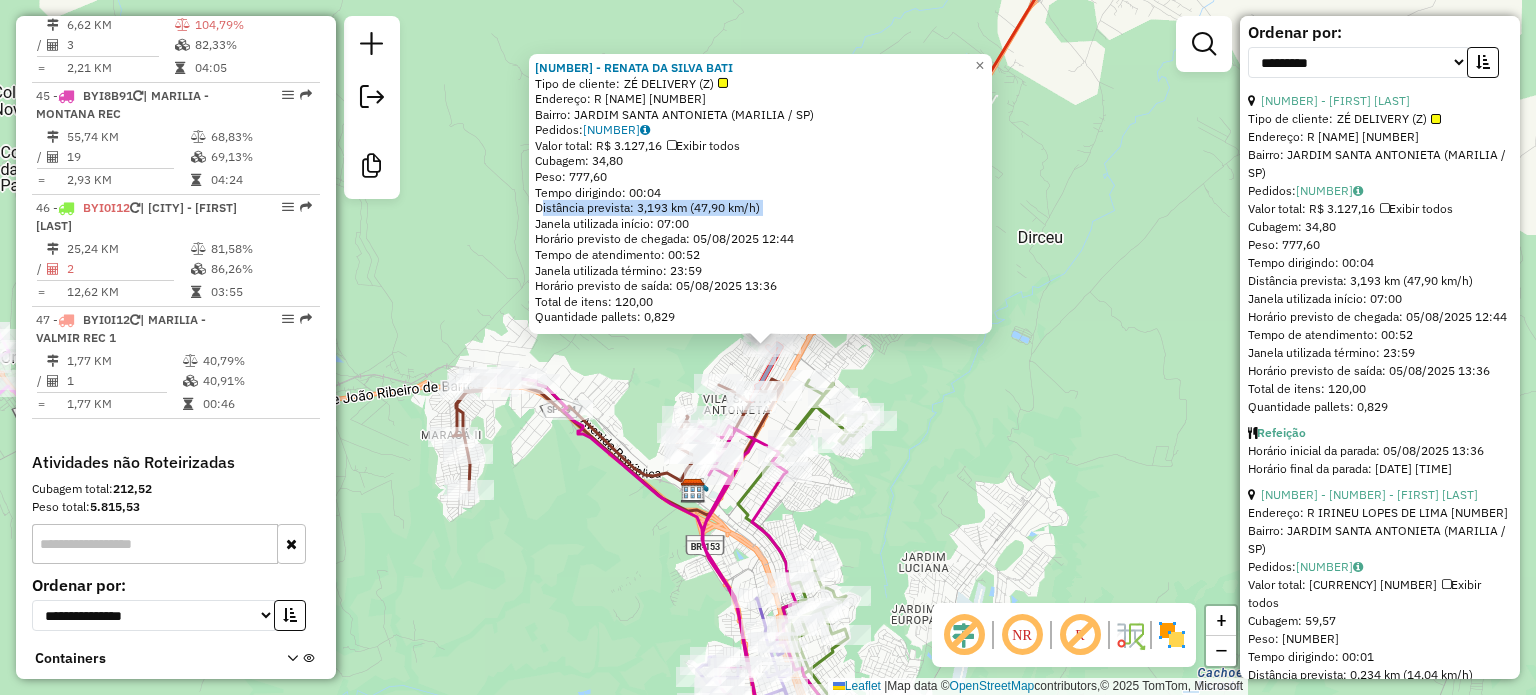click on "Distância prevista: 3,193 km (47,90 km/h)" 